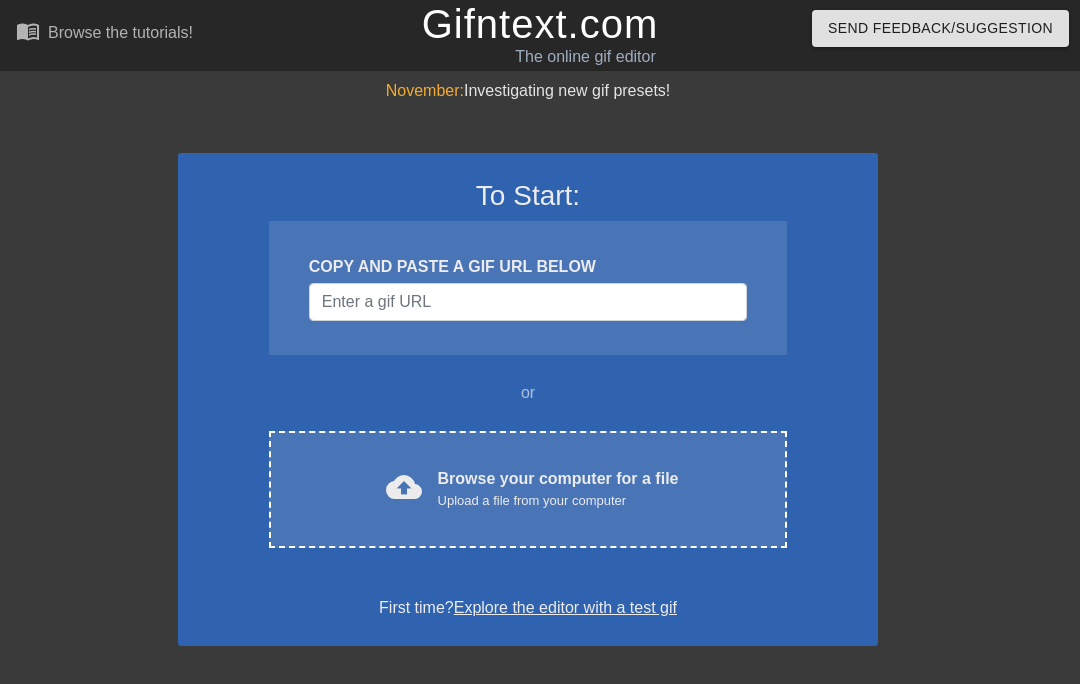 scroll, scrollTop: 0, scrollLeft: 0, axis: both 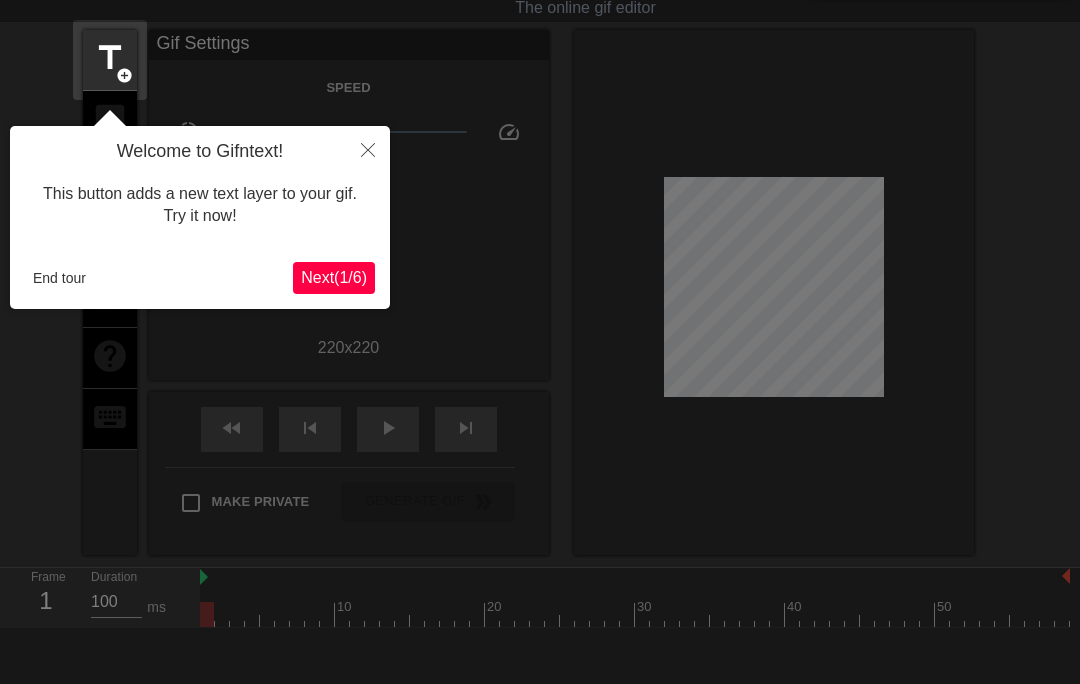 click on "End tour" at bounding box center [59, 278] 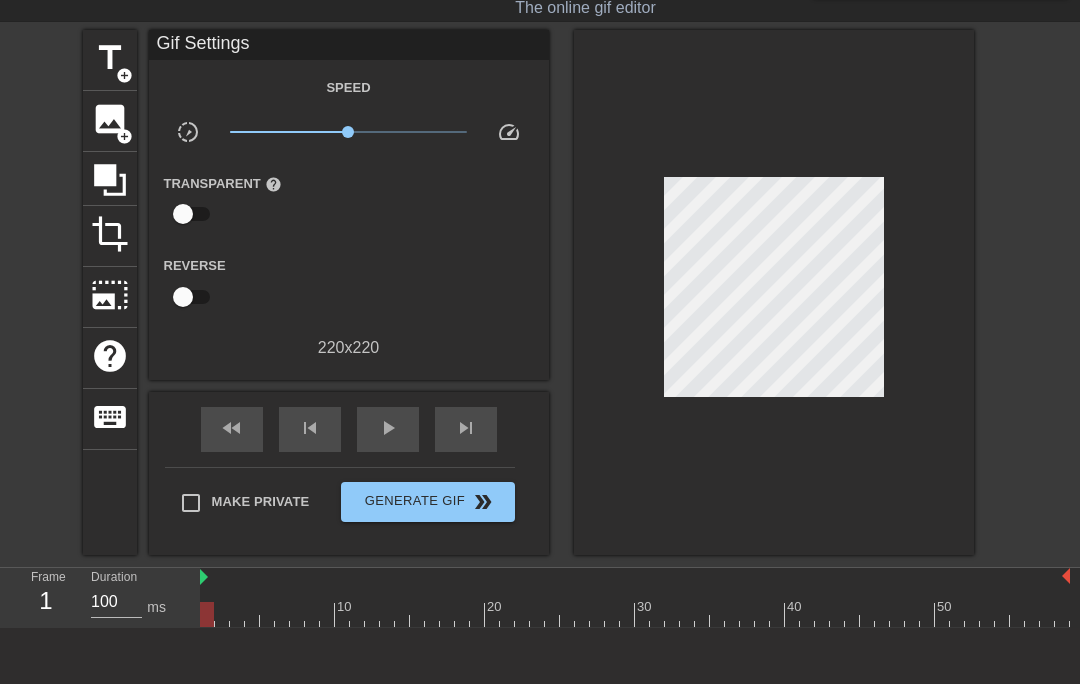 click on "title" at bounding box center [110, 58] 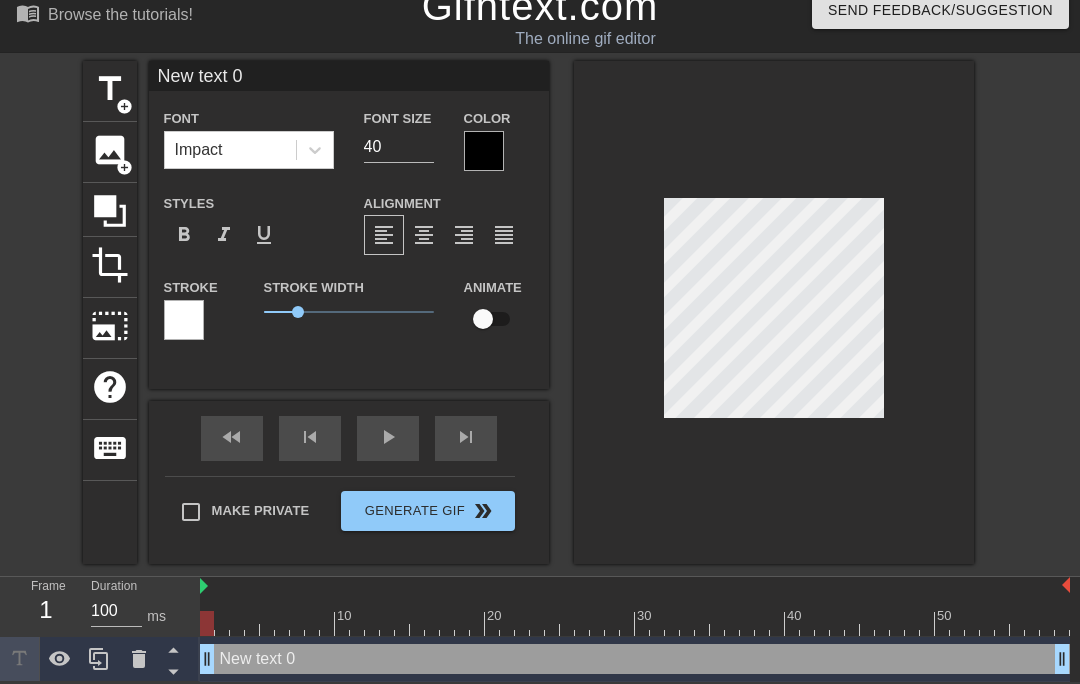 scroll, scrollTop: 19, scrollLeft: 0, axis: vertical 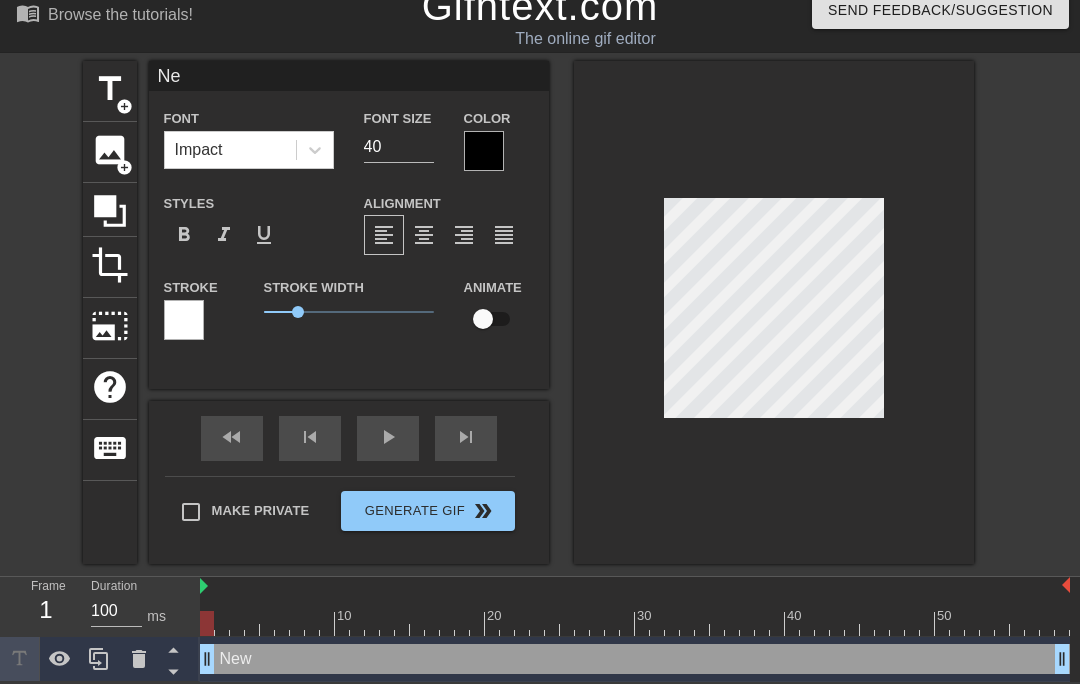 type on "N" 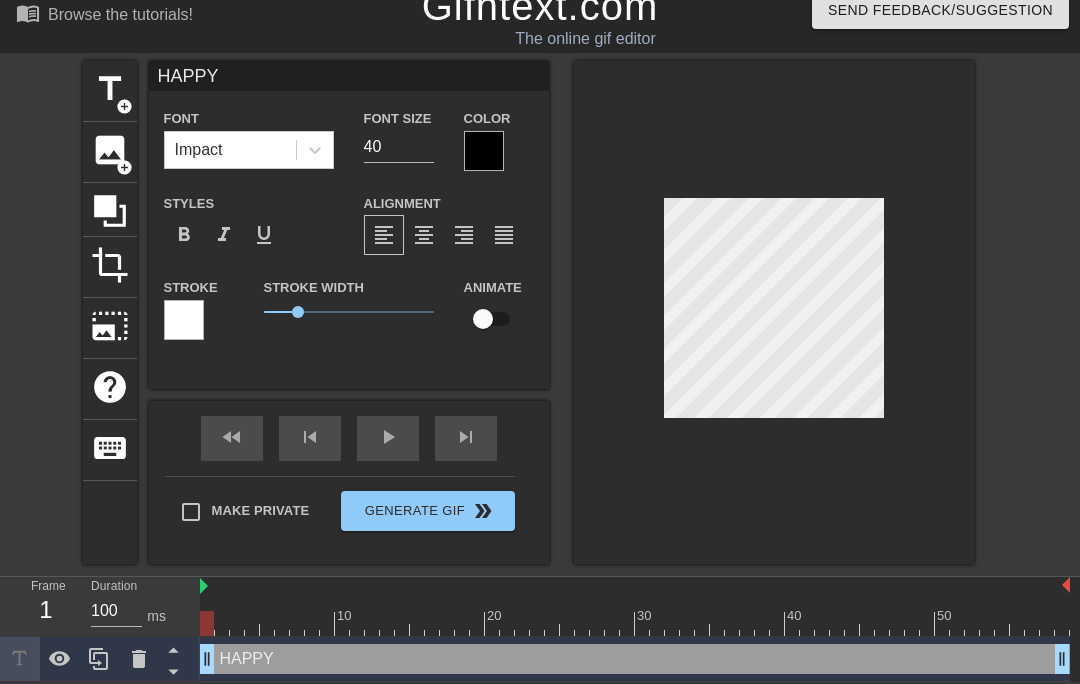 type on "HAPPY" 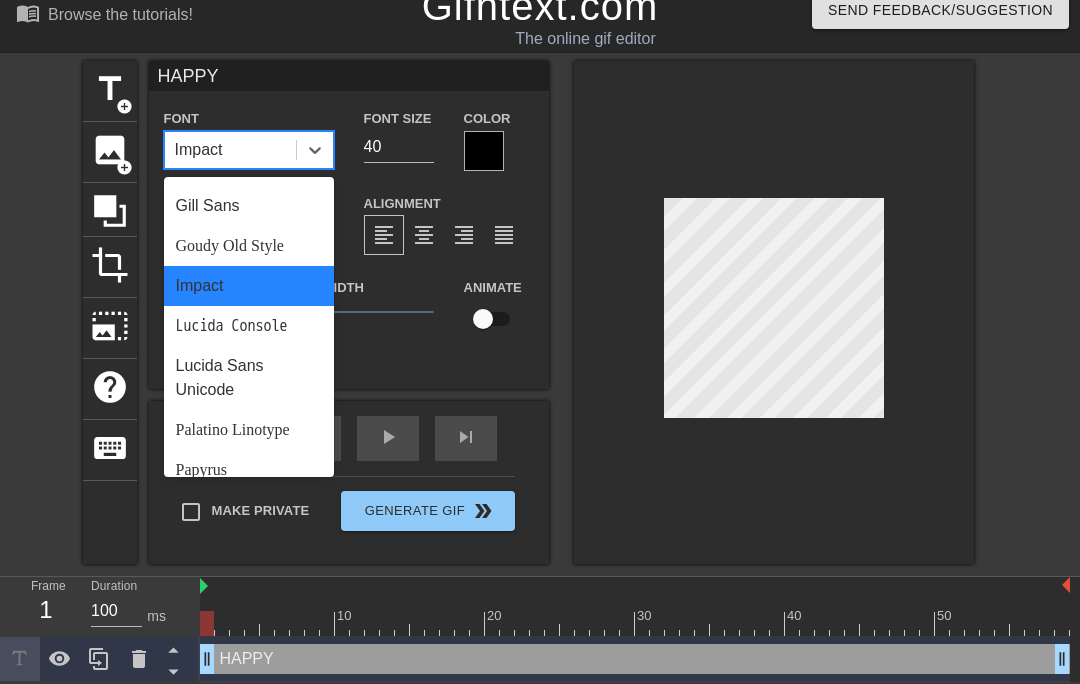 scroll, scrollTop: 437, scrollLeft: 0, axis: vertical 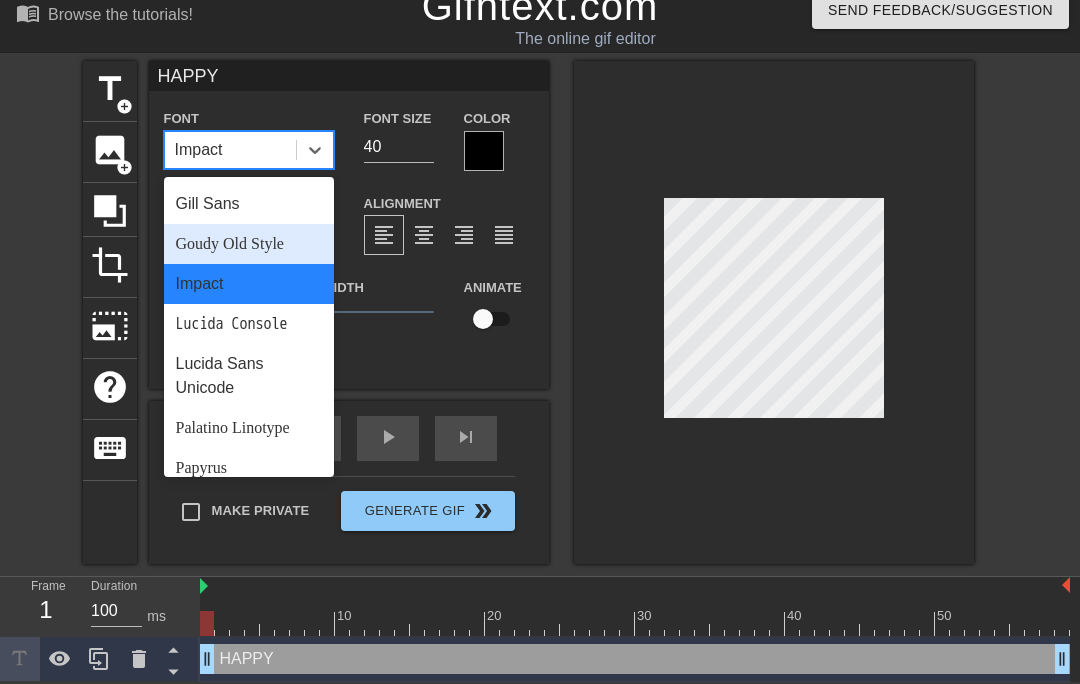 click on "Goudy Old Style" at bounding box center (249, 244) 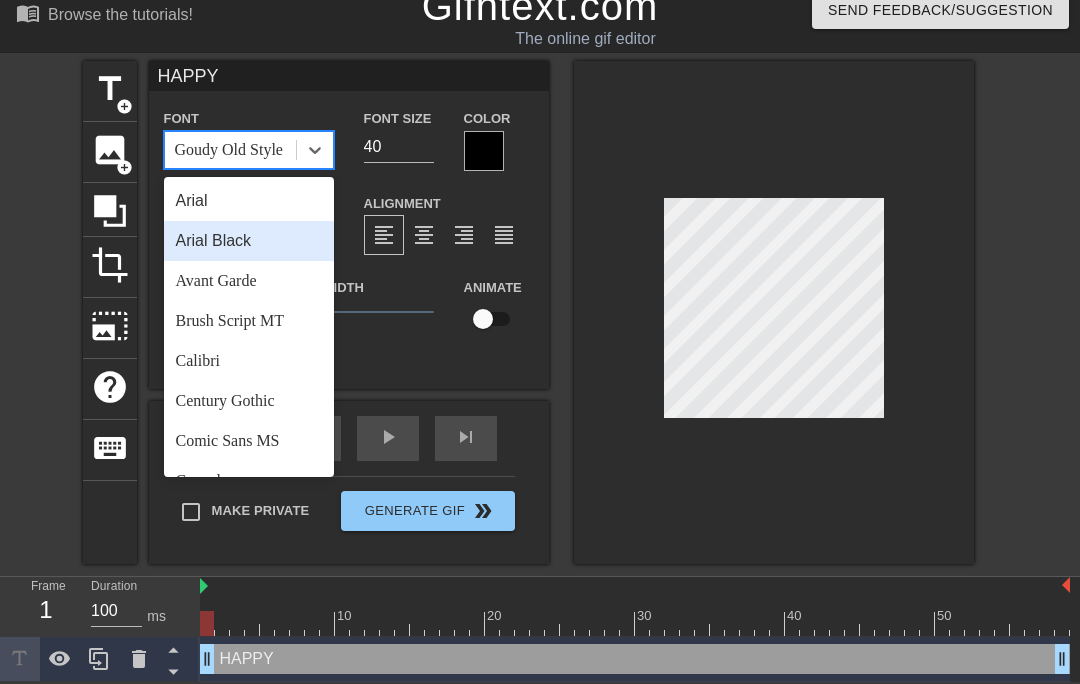click on "Arial Black" at bounding box center (249, 241) 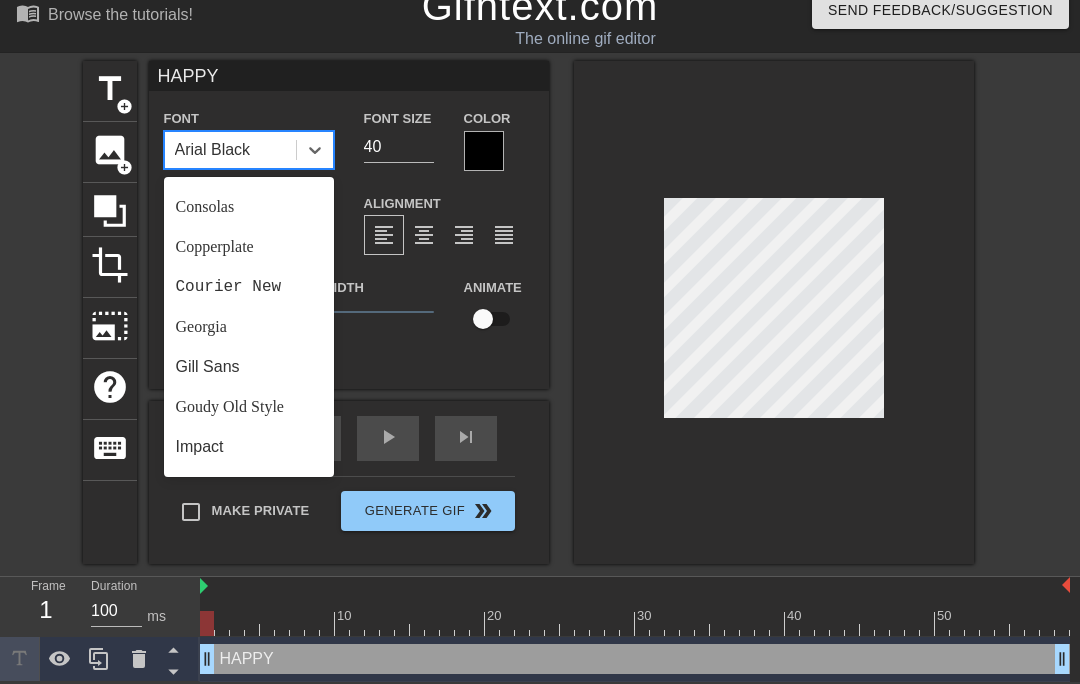 scroll, scrollTop: 363, scrollLeft: 0, axis: vertical 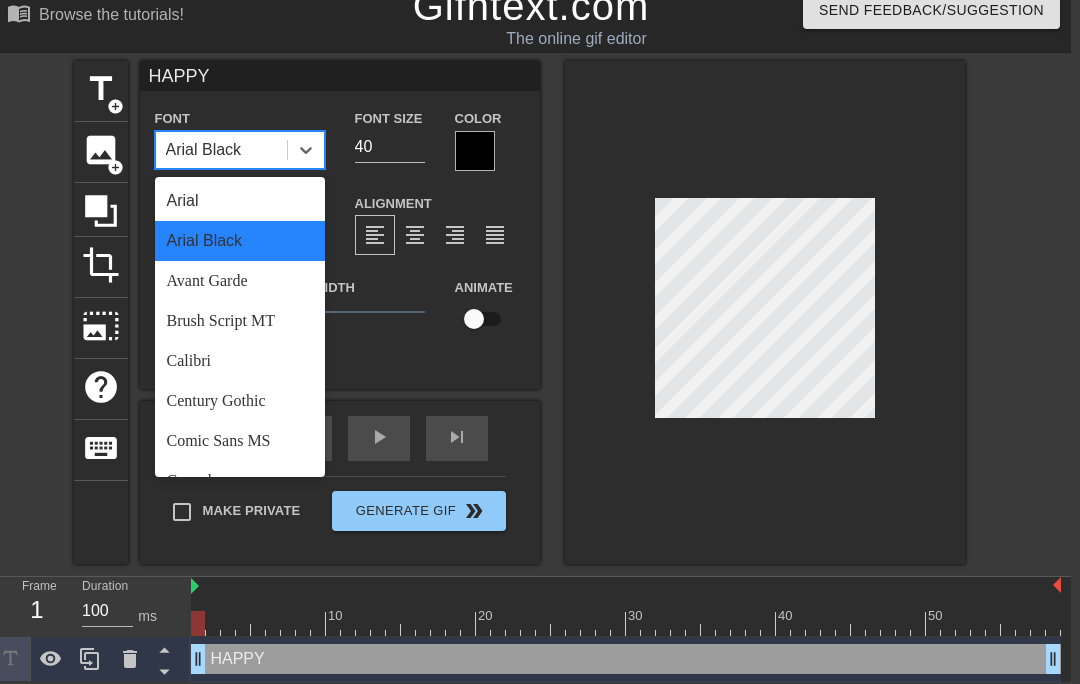 click on "Arial Black" at bounding box center (240, 241) 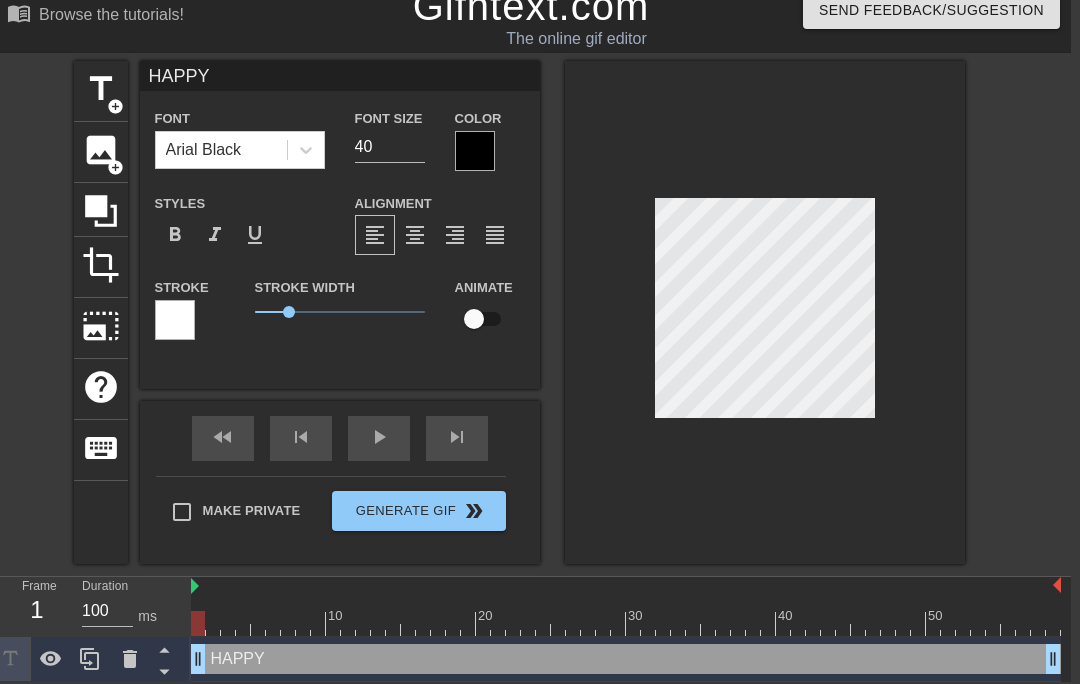 scroll, scrollTop: 19, scrollLeft: 10, axis: both 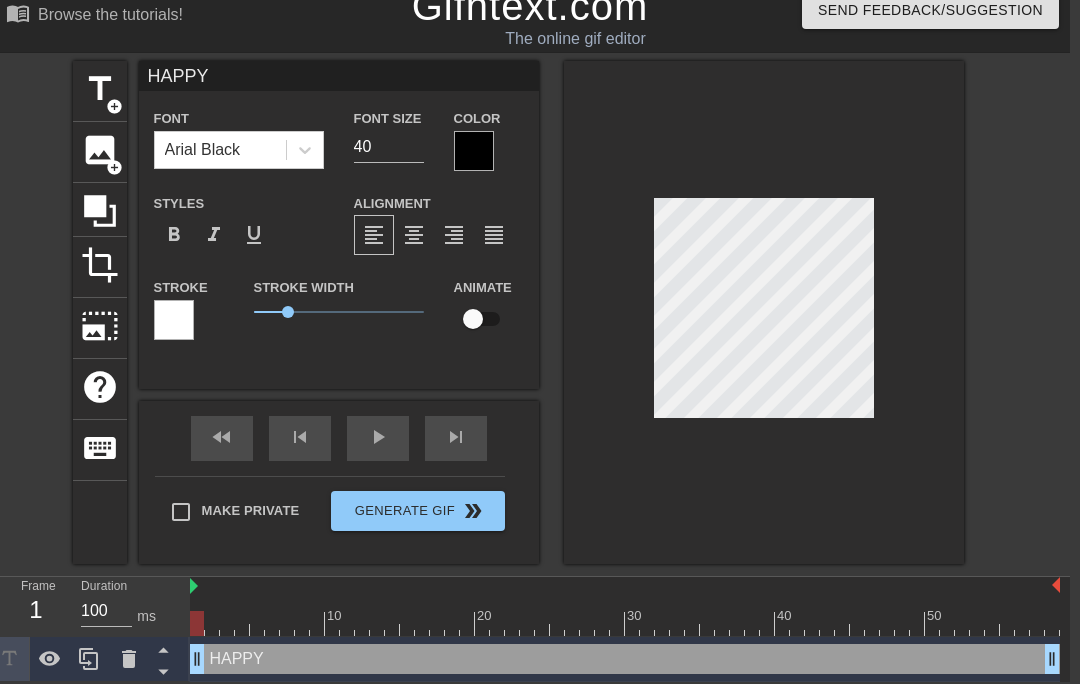 click at bounding box center [474, 151] 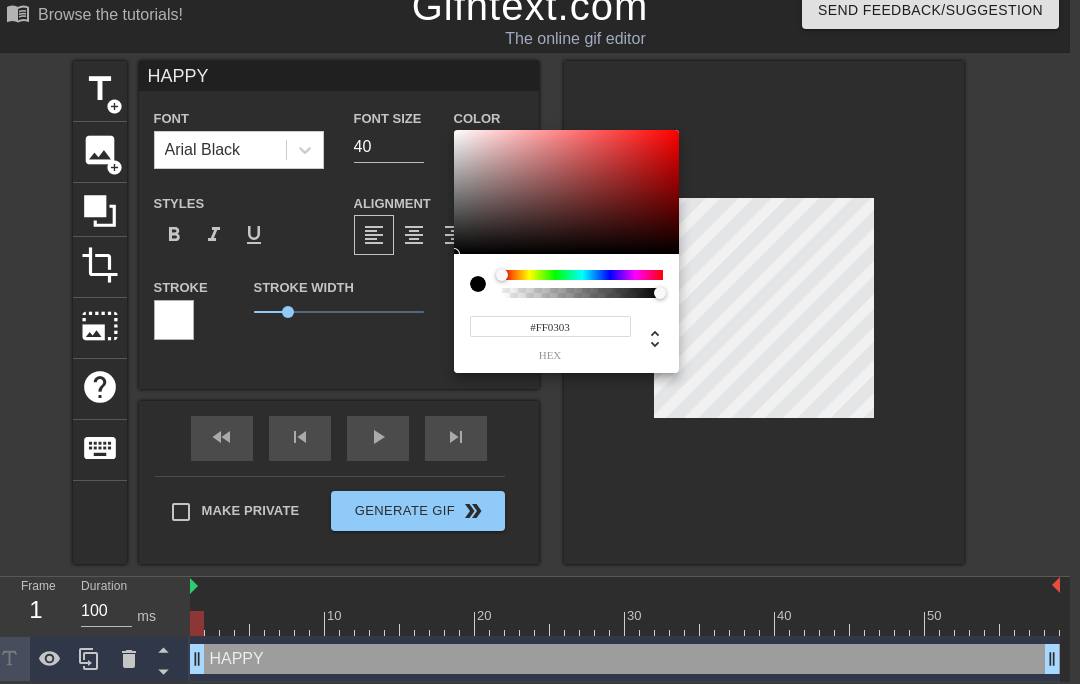 type on "#FF0000" 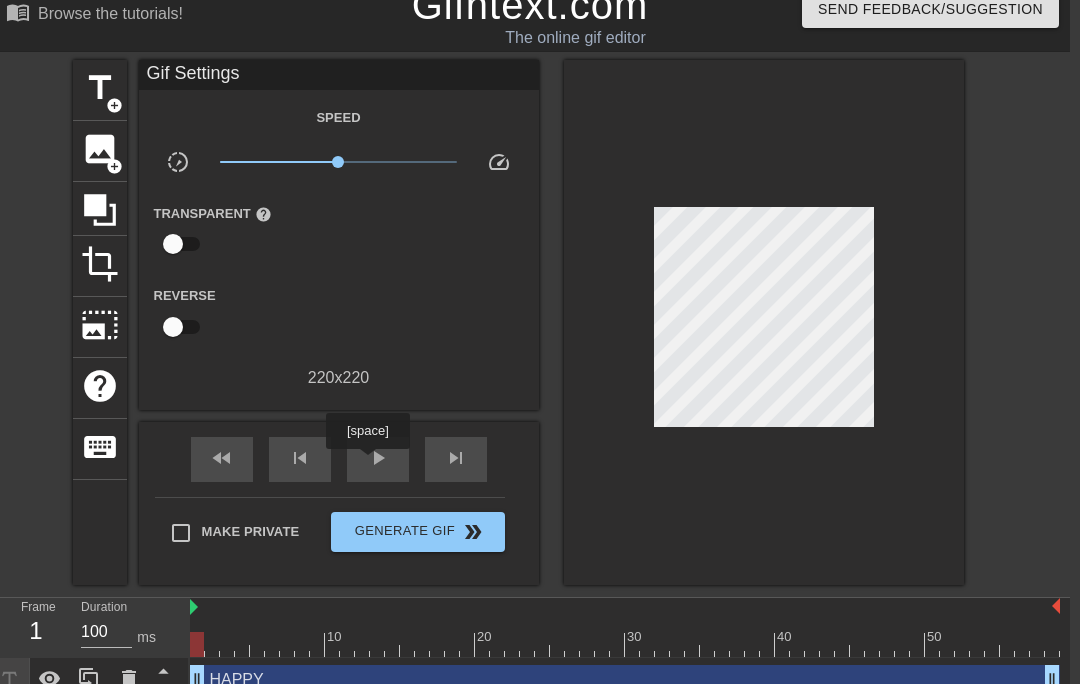 click on "play_arrow" at bounding box center (378, 458) 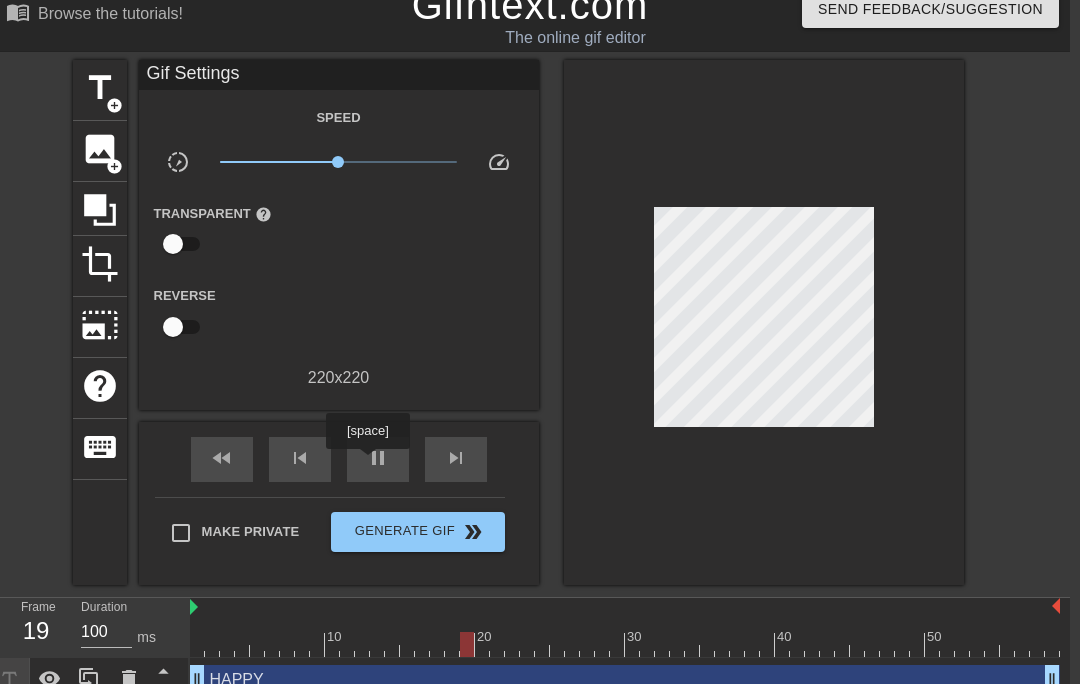 click on "pause" at bounding box center (378, 458) 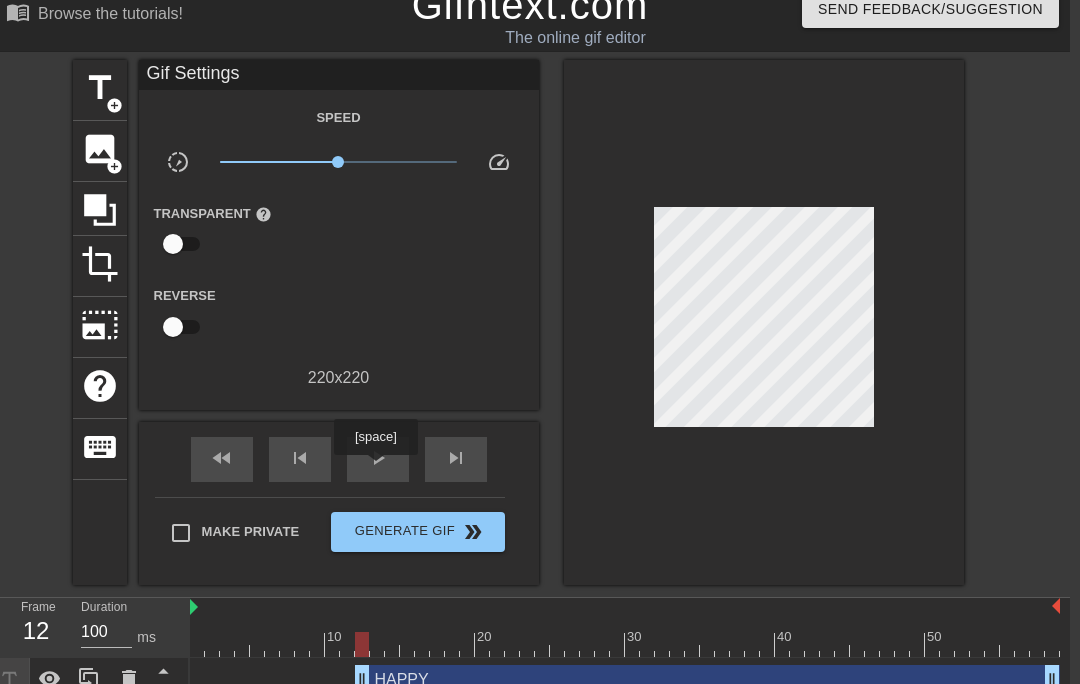 click on "play_arrow" at bounding box center [378, 458] 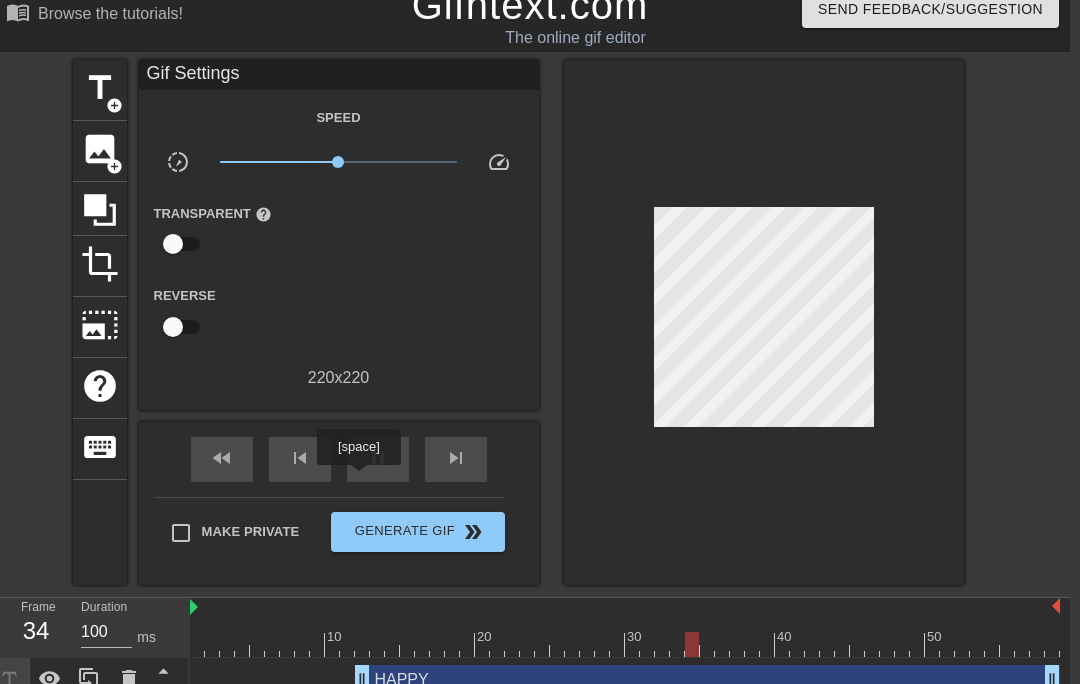 click on "pause" at bounding box center [378, 459] 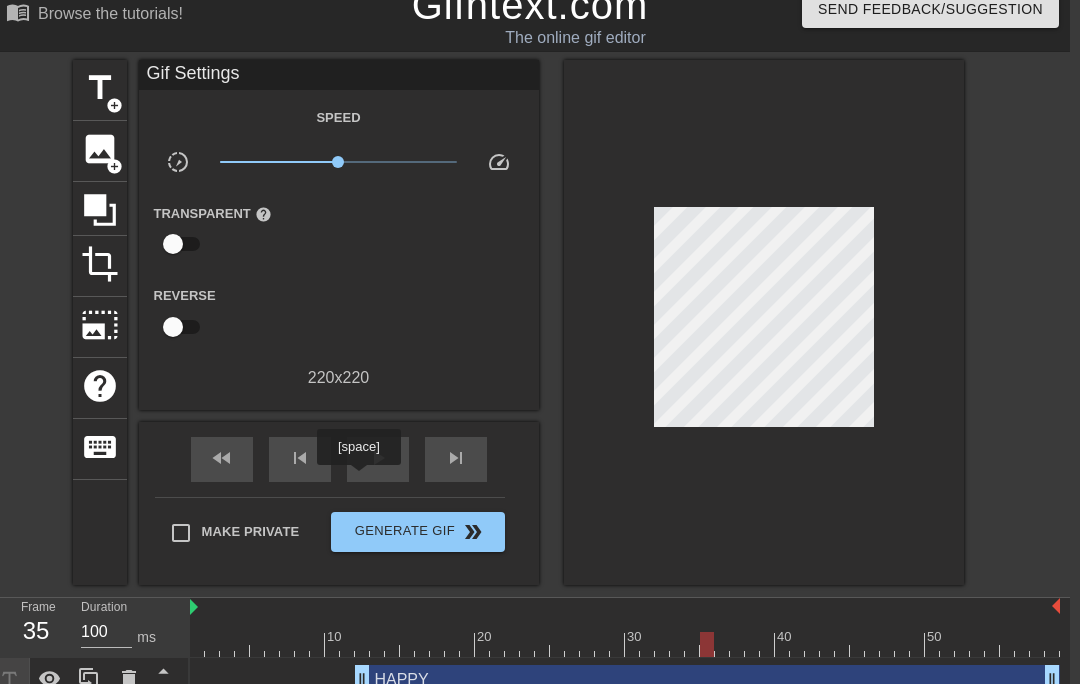 click at bounding box center (625, 644) 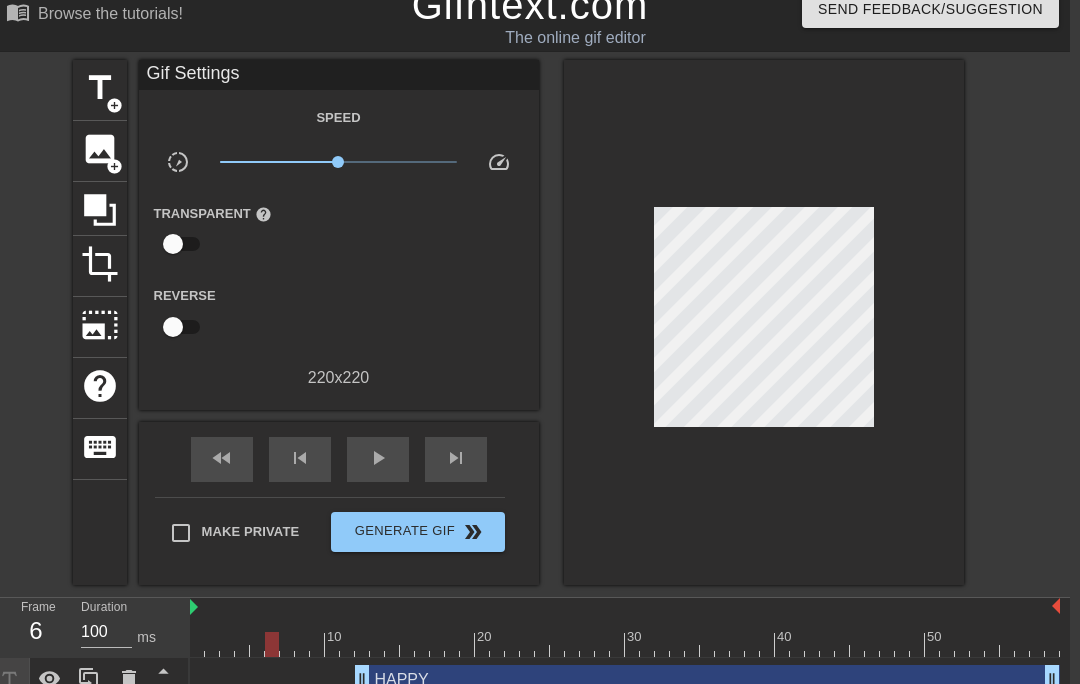 click on "play_arrow" at bounding box center [378, 458] 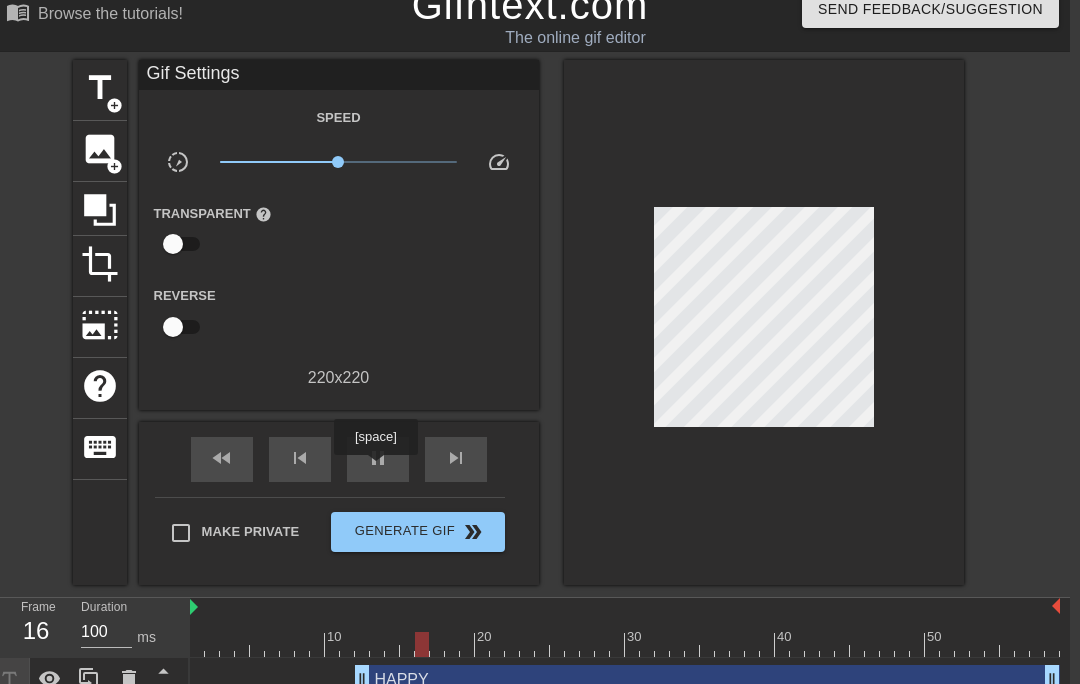 click on "pause" at bounding box center [378, 459] 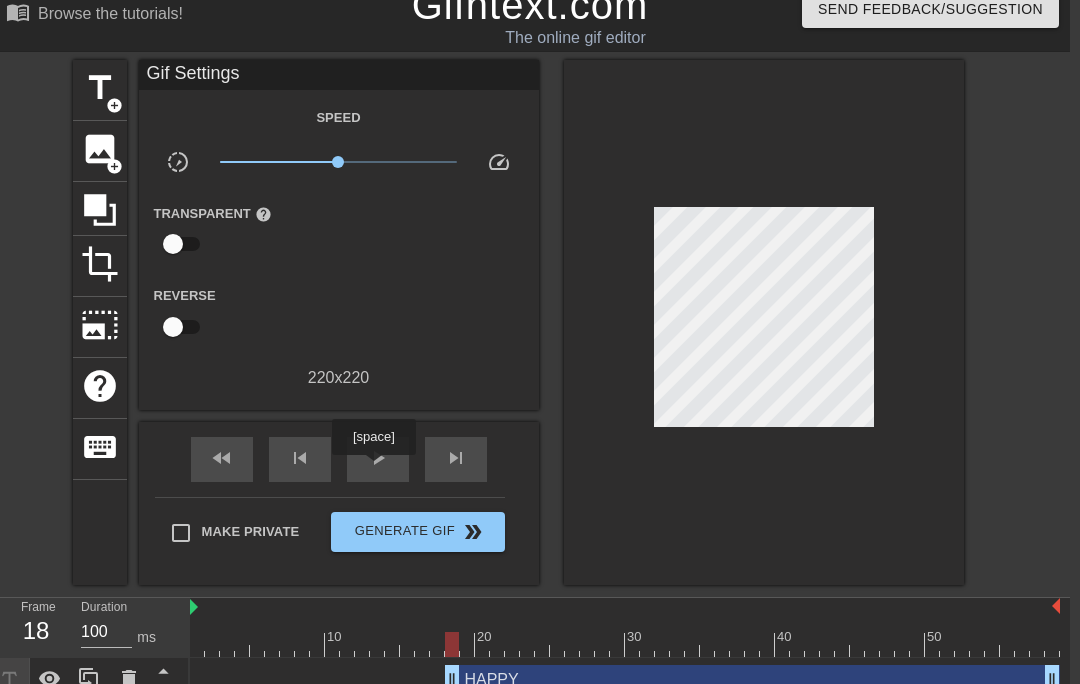 click on "play_arrow" at bounding box center [378, 458] 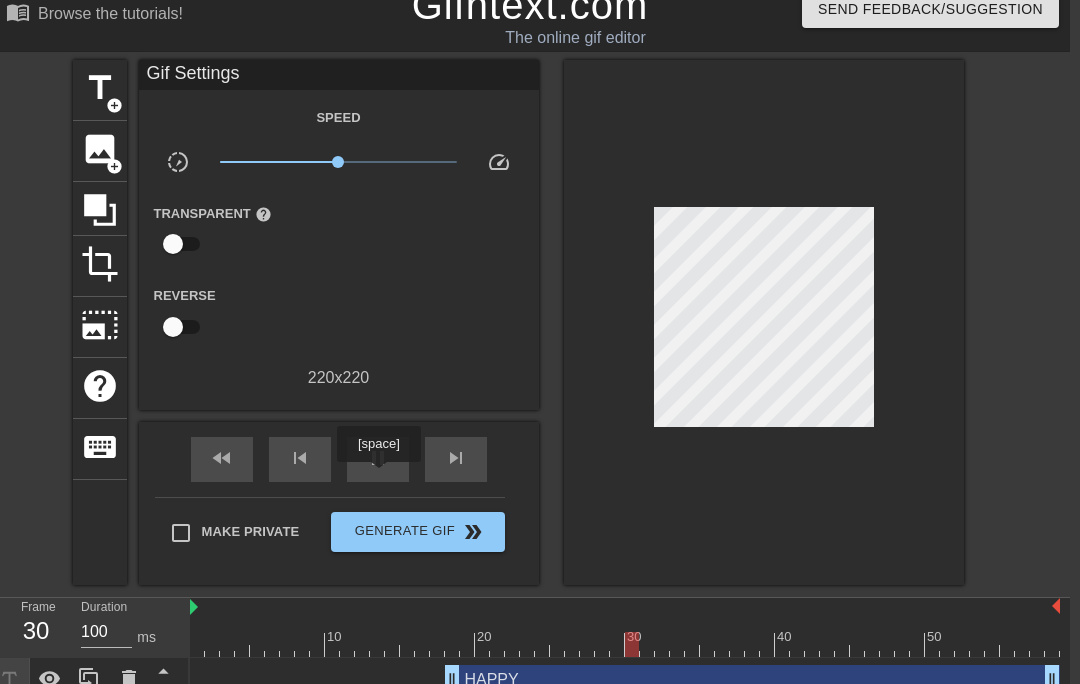 click on "pause" at bounding box center [378, 459] 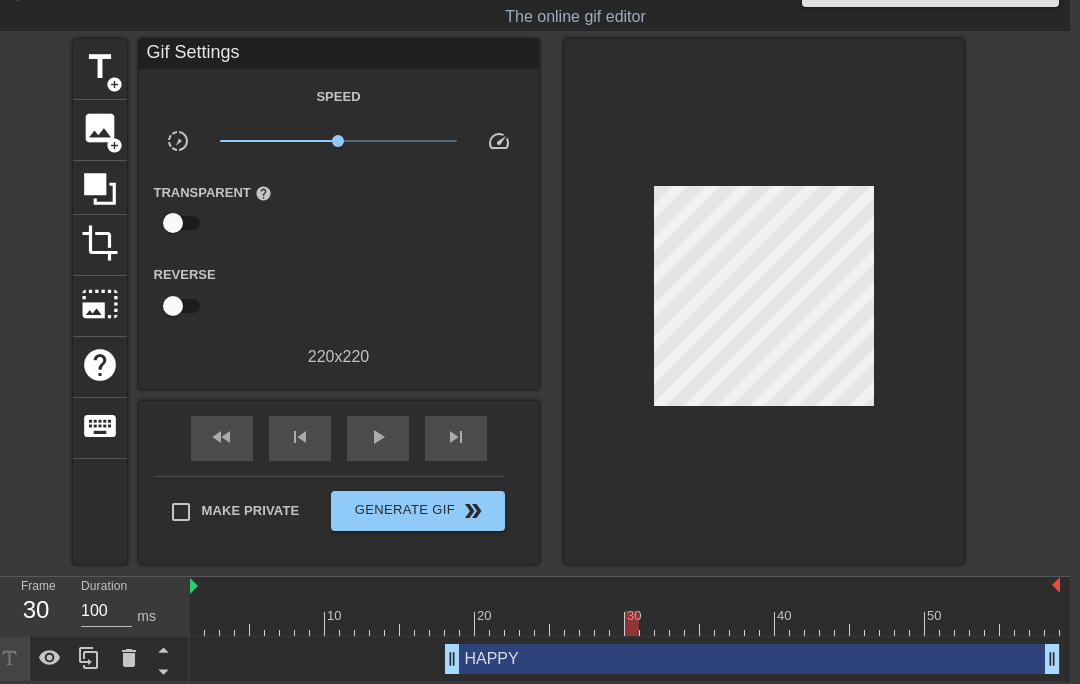 scroll, scrollTop: 41, scrollLeft: 10, axis: both 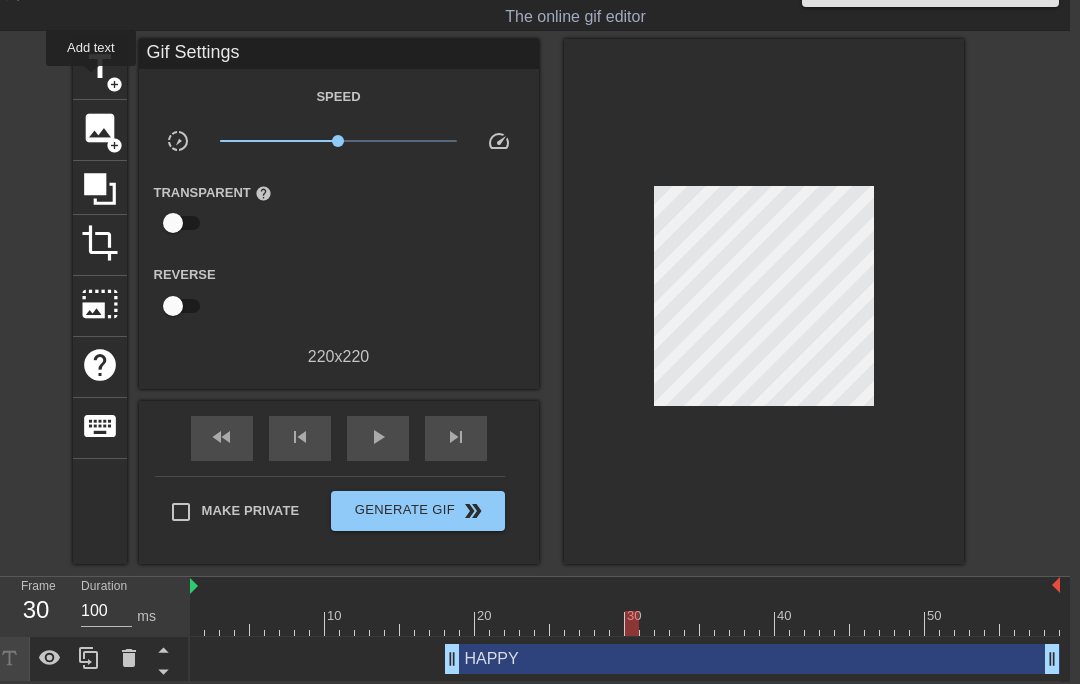 click on "title" at bounding box center [100, 67] 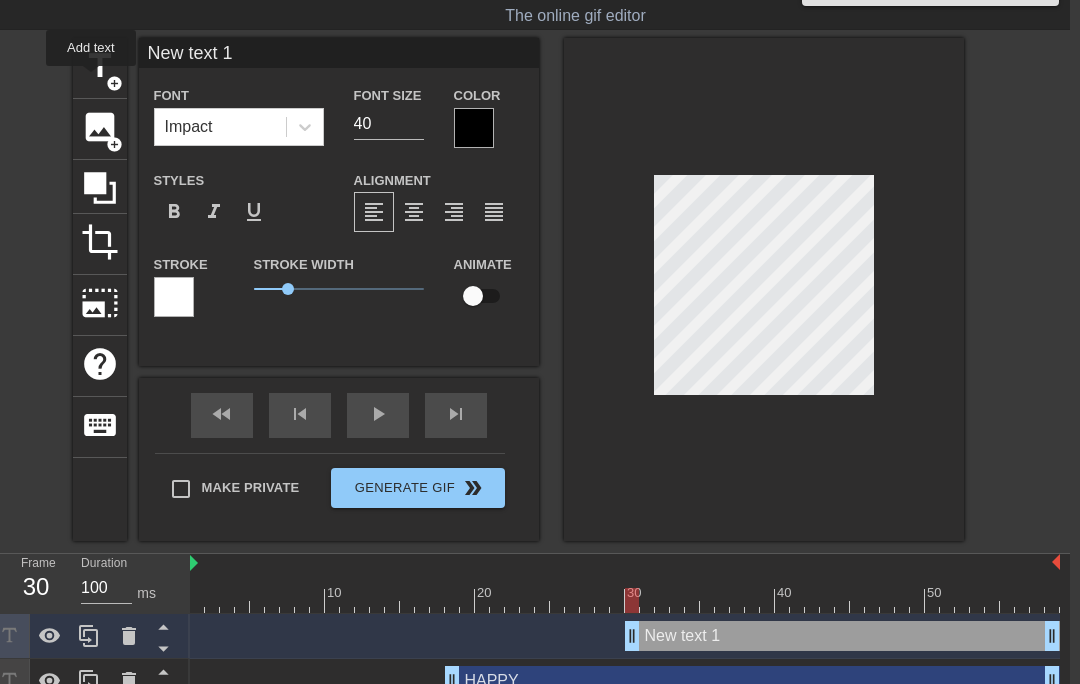 click on "New text 1" at bounding box center (339, 53) 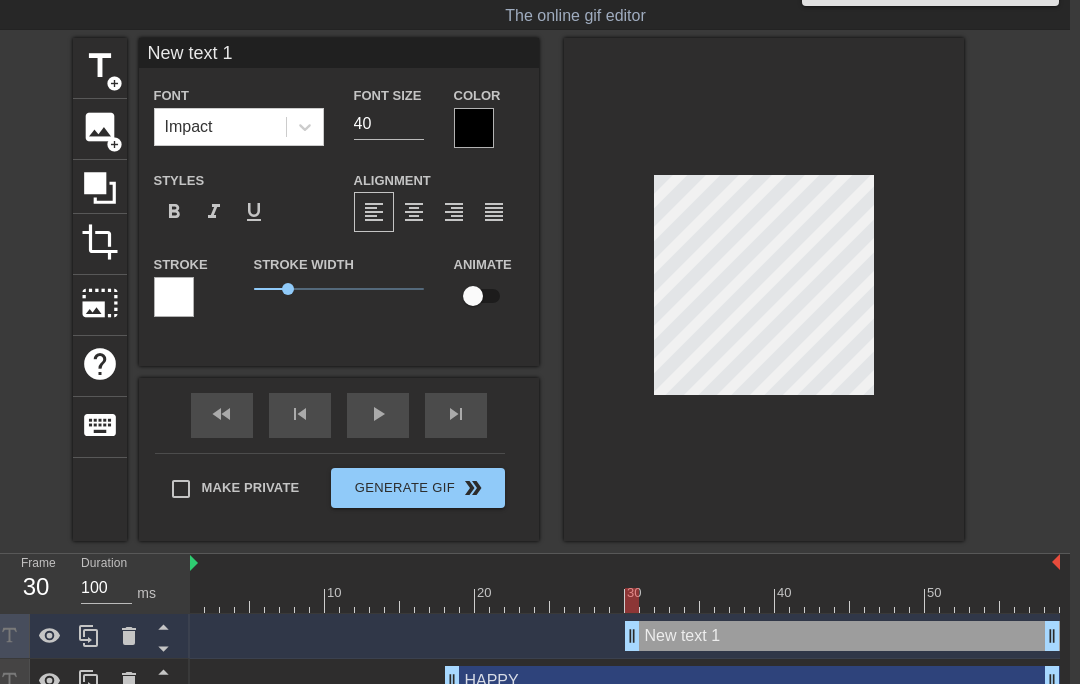 scroll, scrollTop: 41, scrollLeft: 9, axis: both 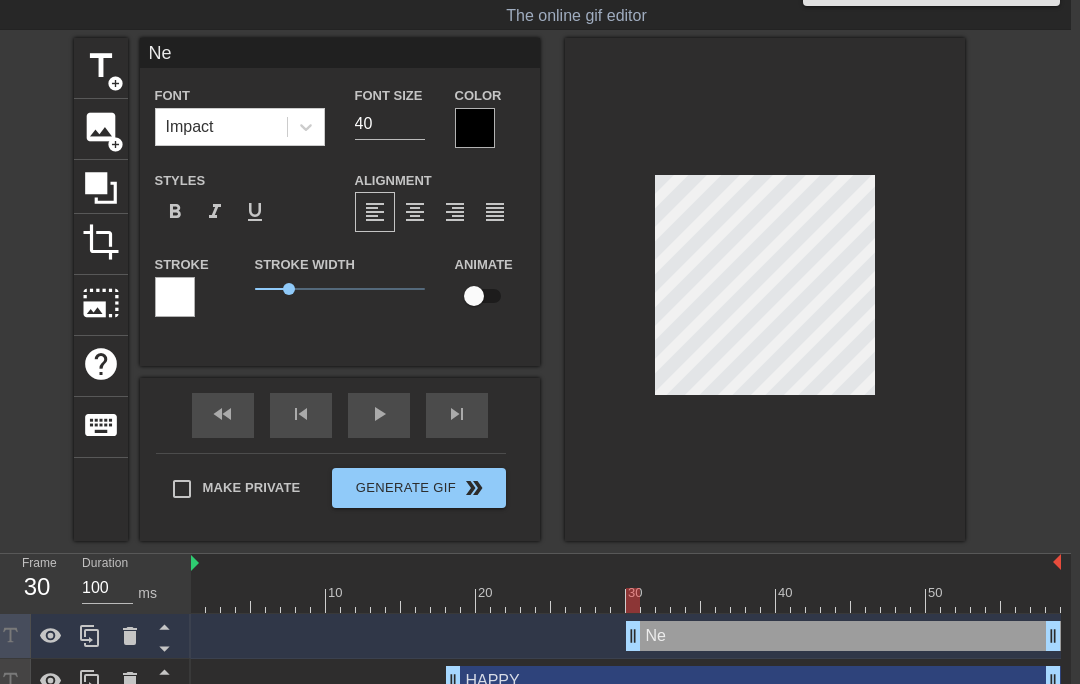 type on "N" 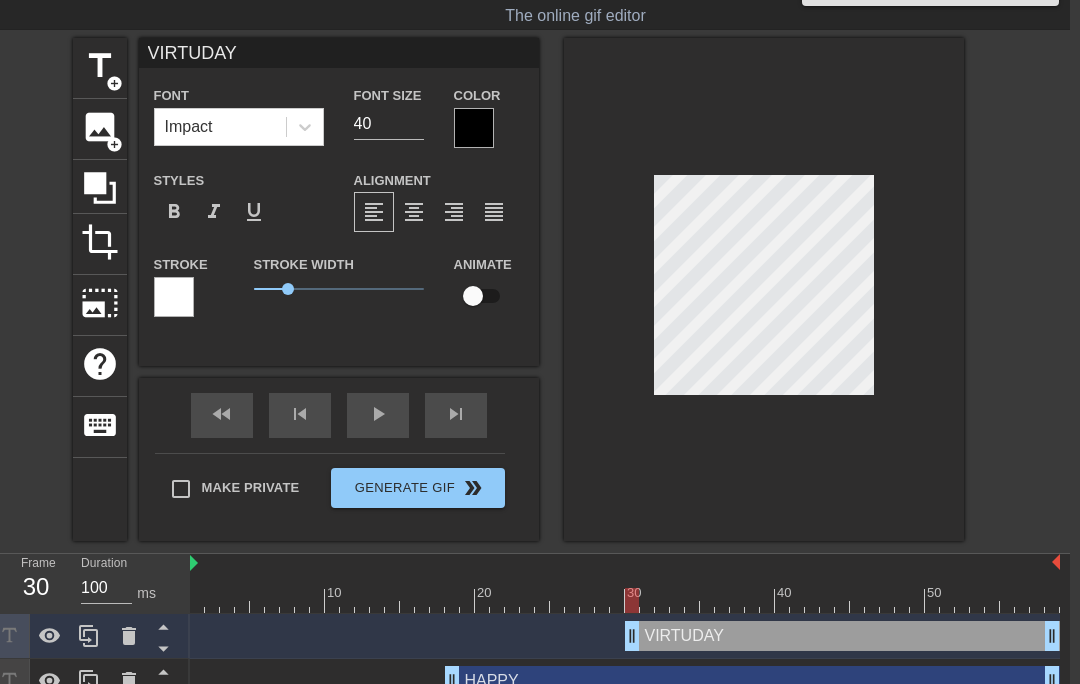 click on "VIRTUDAY" at bounding box center [340, 53] 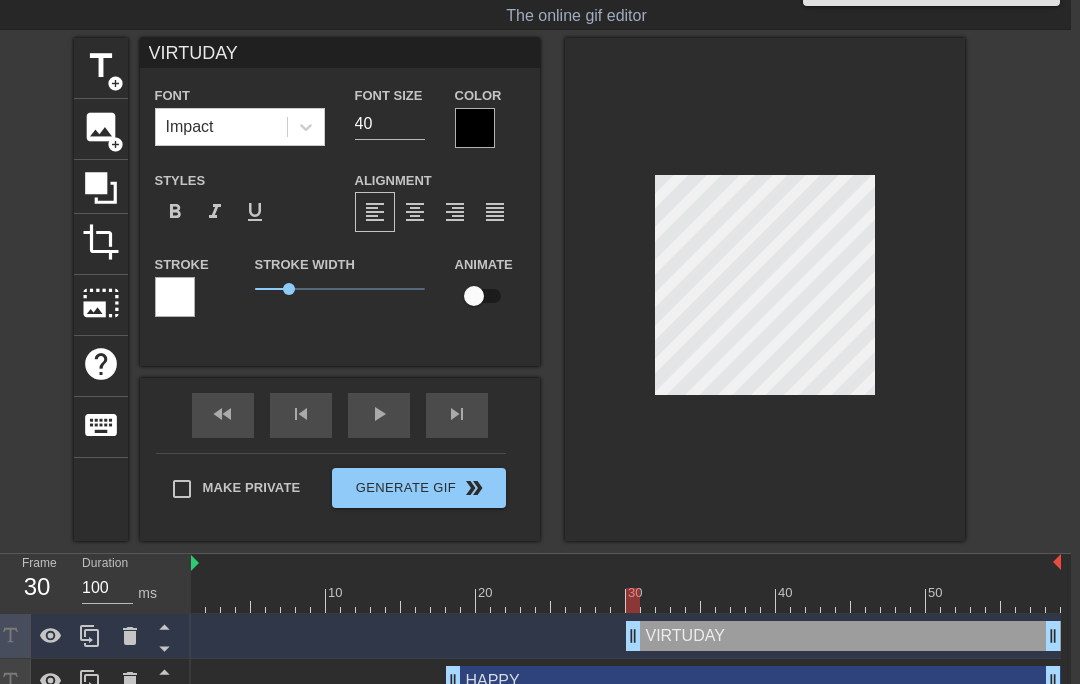 click on "VIRTUDAY" at bounding box center (340, 53) 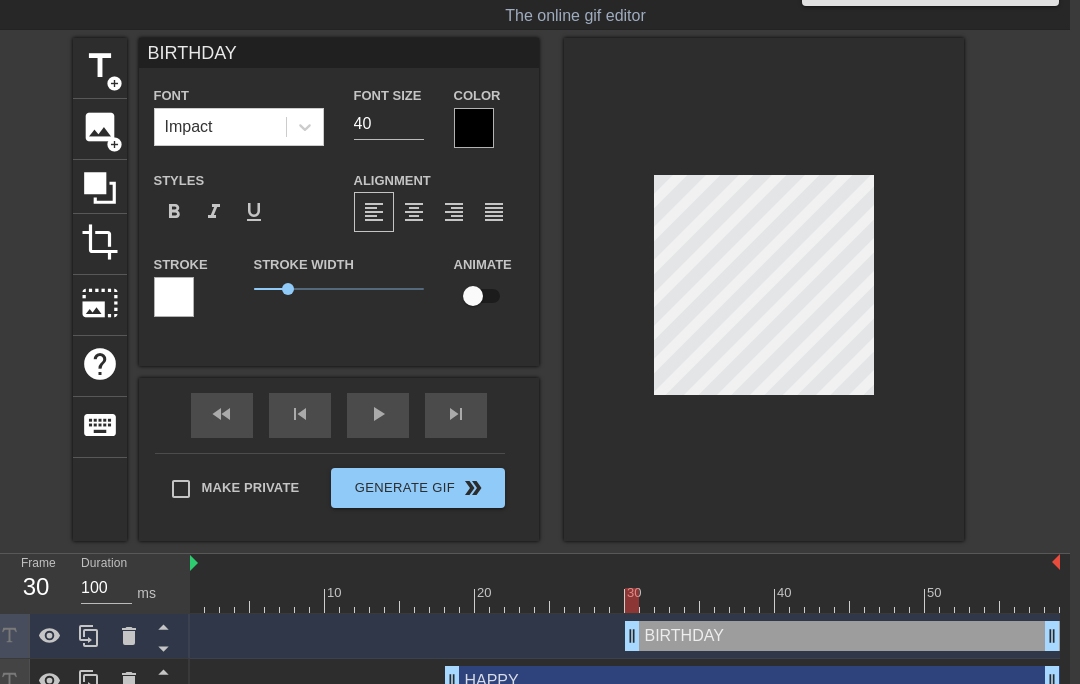type on "BIRTHDAY" 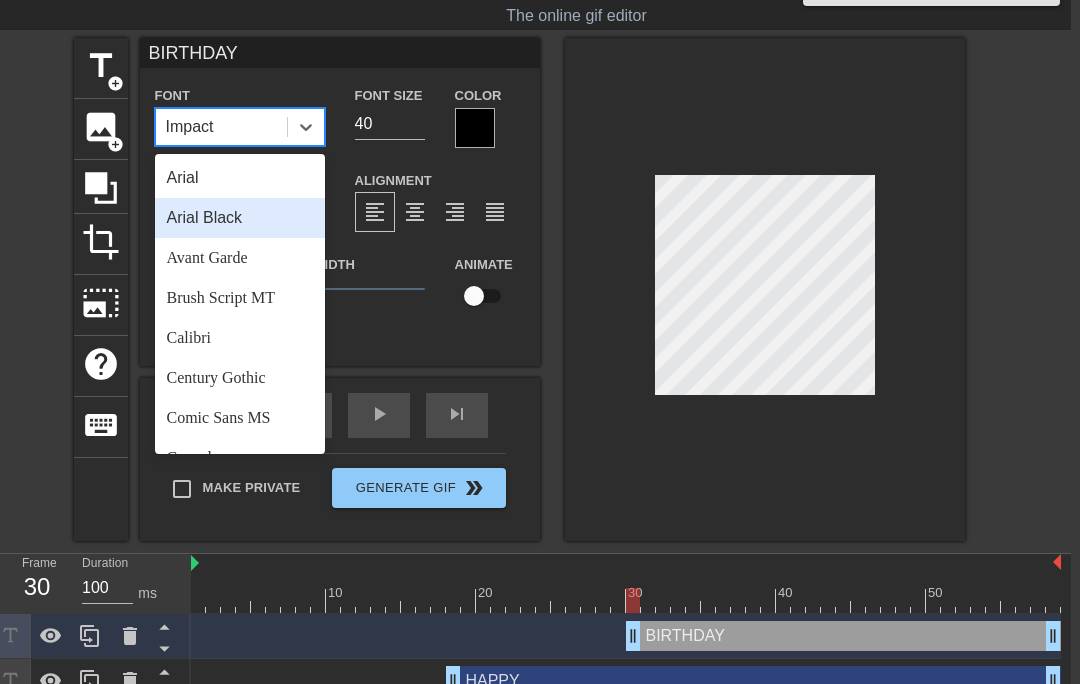 click on "Arial Black" at bounding box center [240, 218] 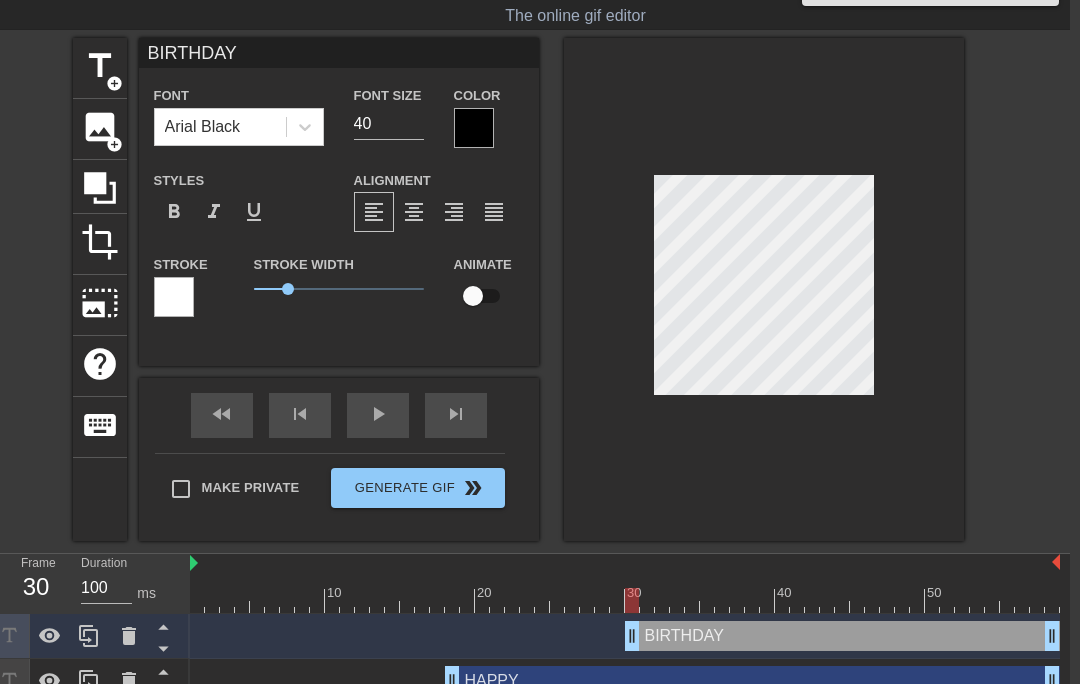click at bounding box center (474, 128) 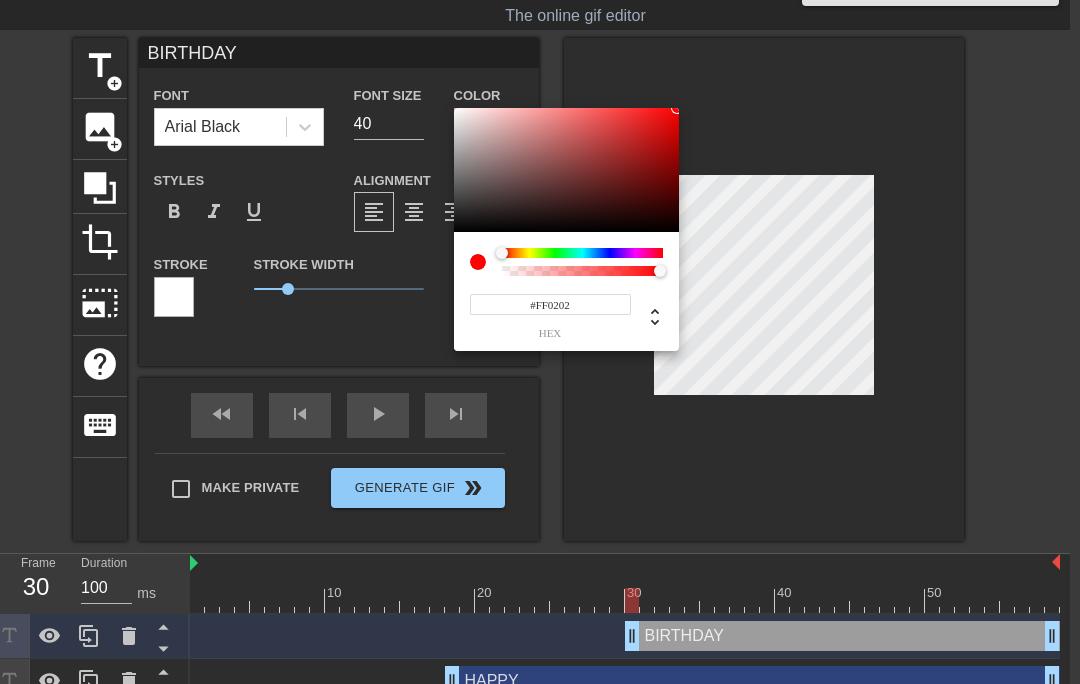 click at bounding box center [566, 170] 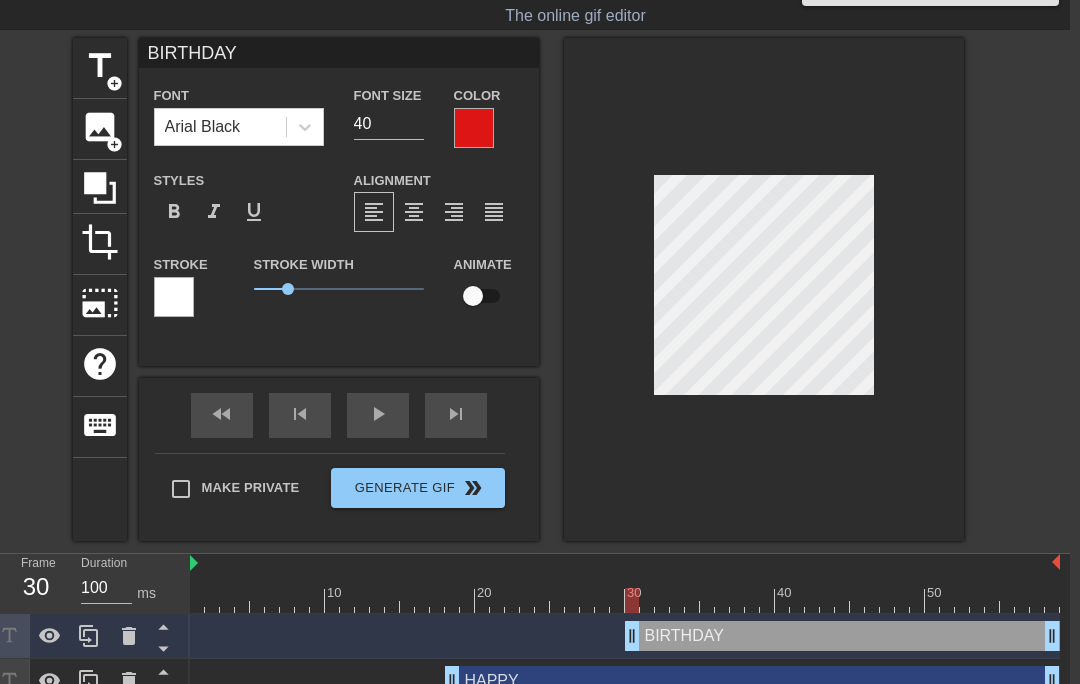 click on "title add_circle image add_circle crop photo_size_select_large help keyboard BIRTHDAY Font Arial Black Font Size 40 Color Styles format_bold format_italic format_underline Alignment format_align_left format_align_center format_align_right format_align_justify Stroke Stroke Width 1 Animate fast_rewind skip_previous play_arrow skip_next Make Private Generate Gif double_arrow" at bounding box center (530, 289) 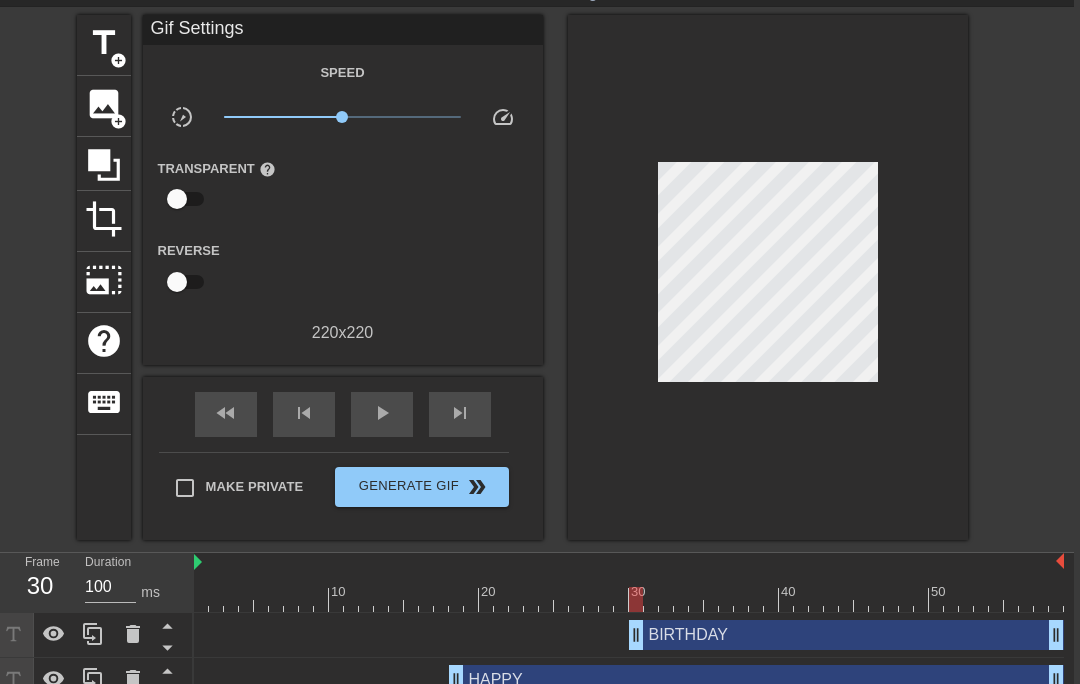 scroll, scrollTop: 86, scrollLeft: 0, axis: vertical 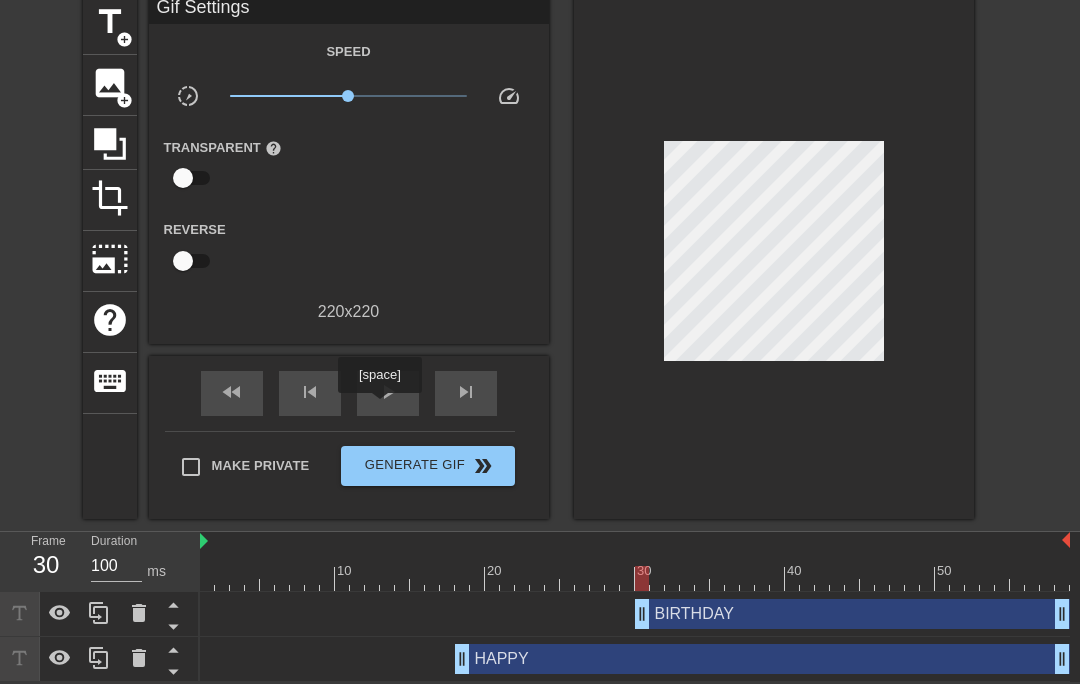 click on "play_arrow" at bounding box center [388, 393] 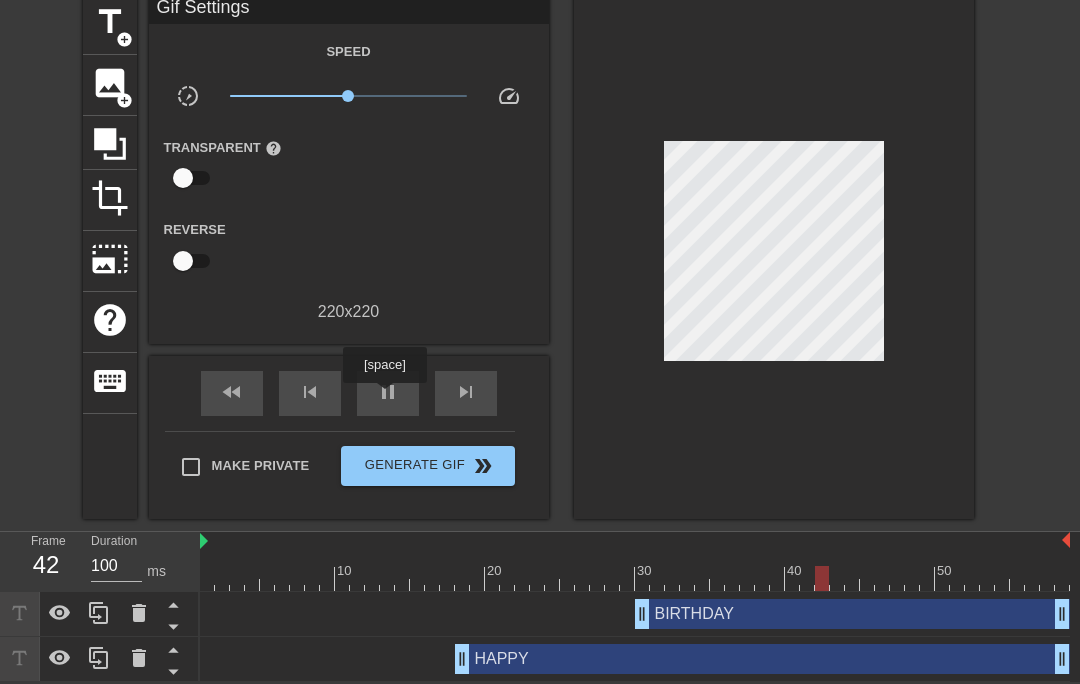 click on "pause" at bounding box center [388, 392] 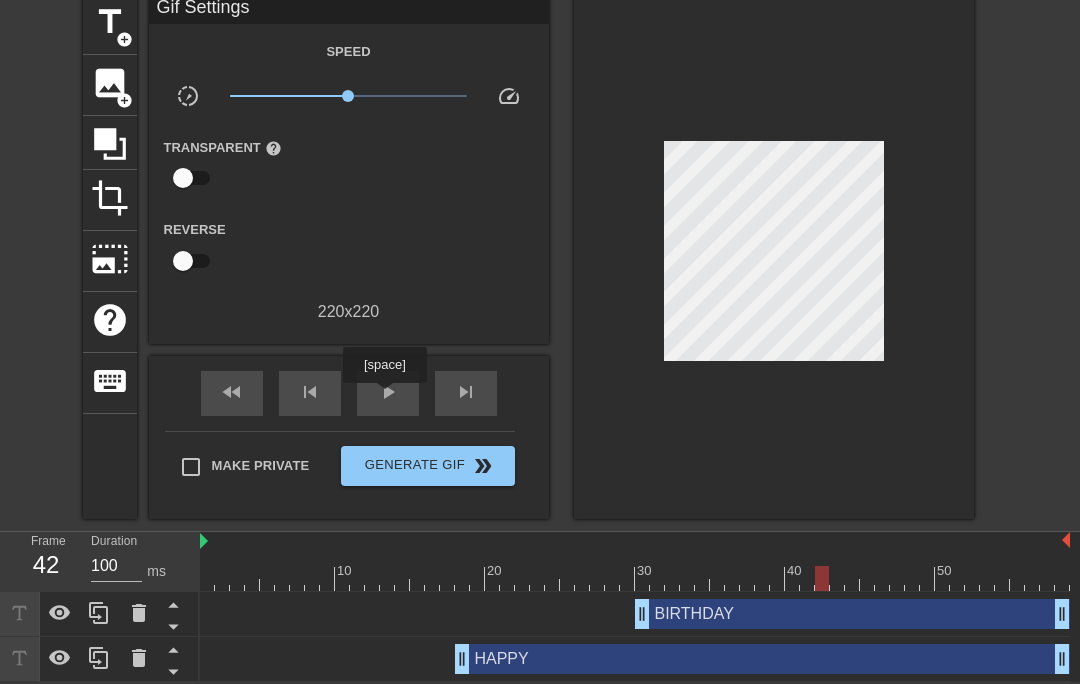 click on "play_arrow" at bounding box center [388, 393] 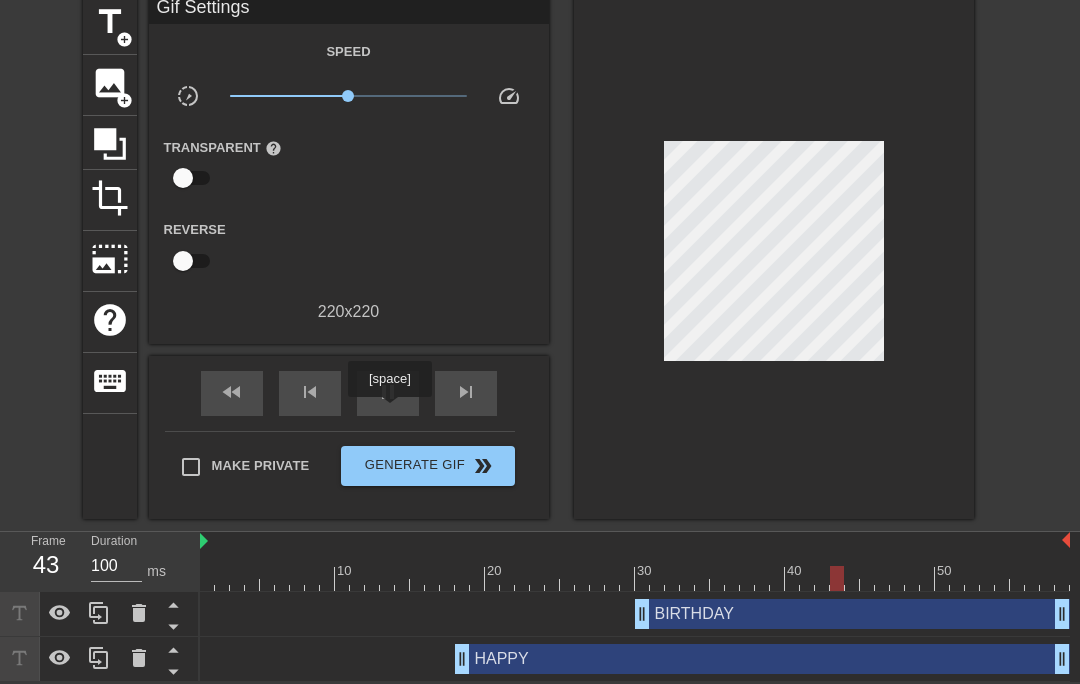 click on "pause" at bounding box center (388, 393) 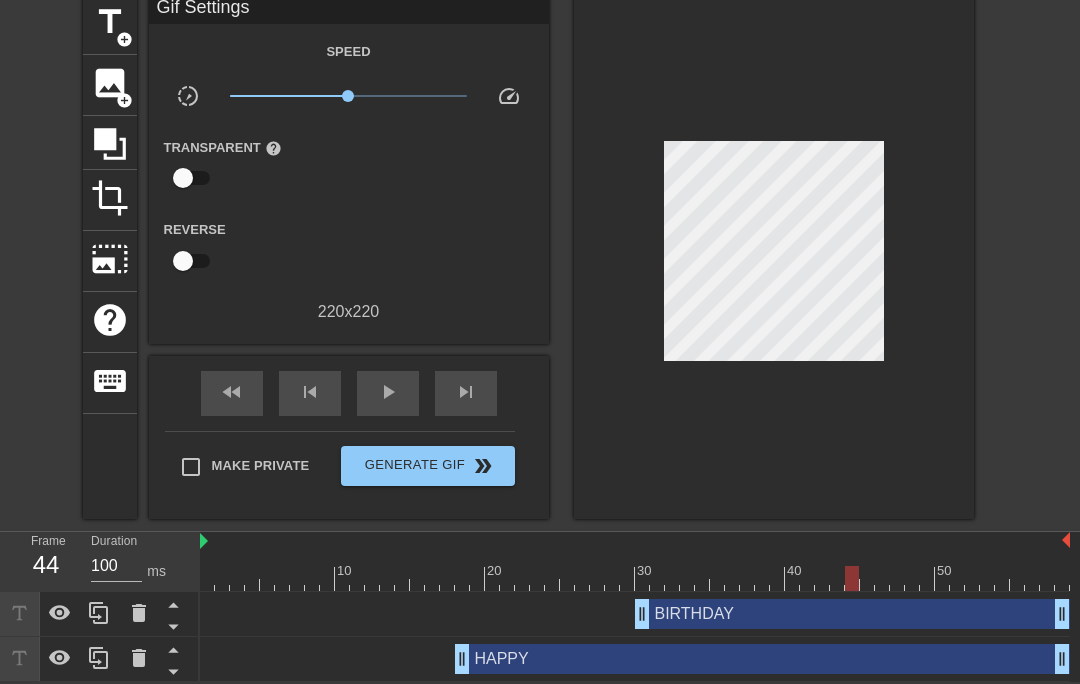click at bounding box center (635, 578) 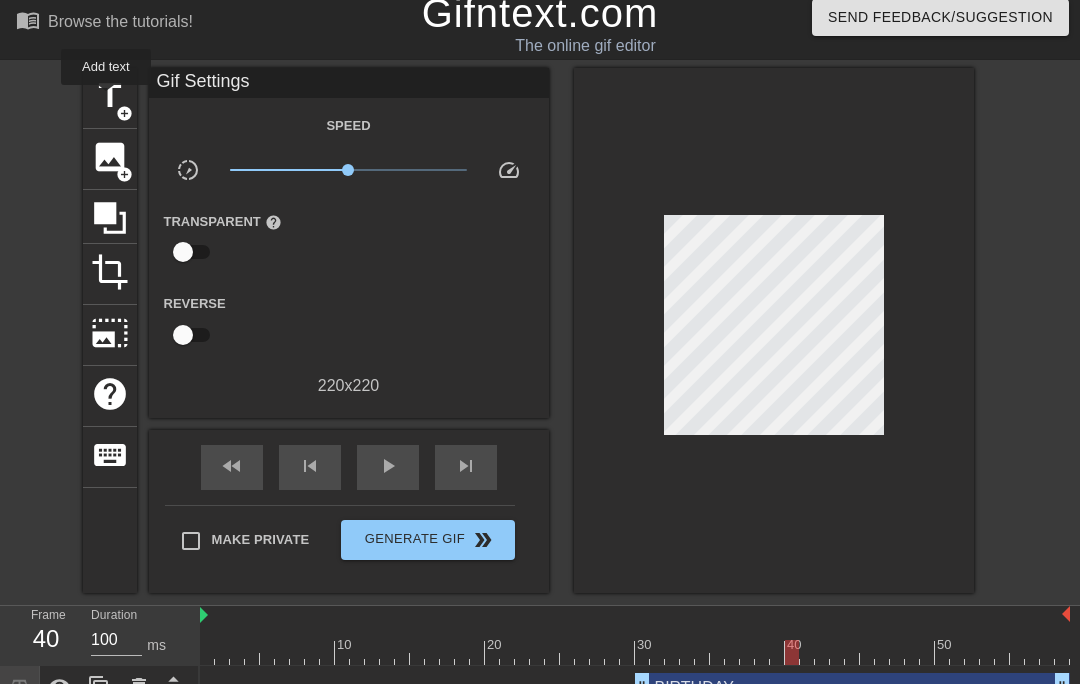 click on "title" at bounding box center [110, 96] 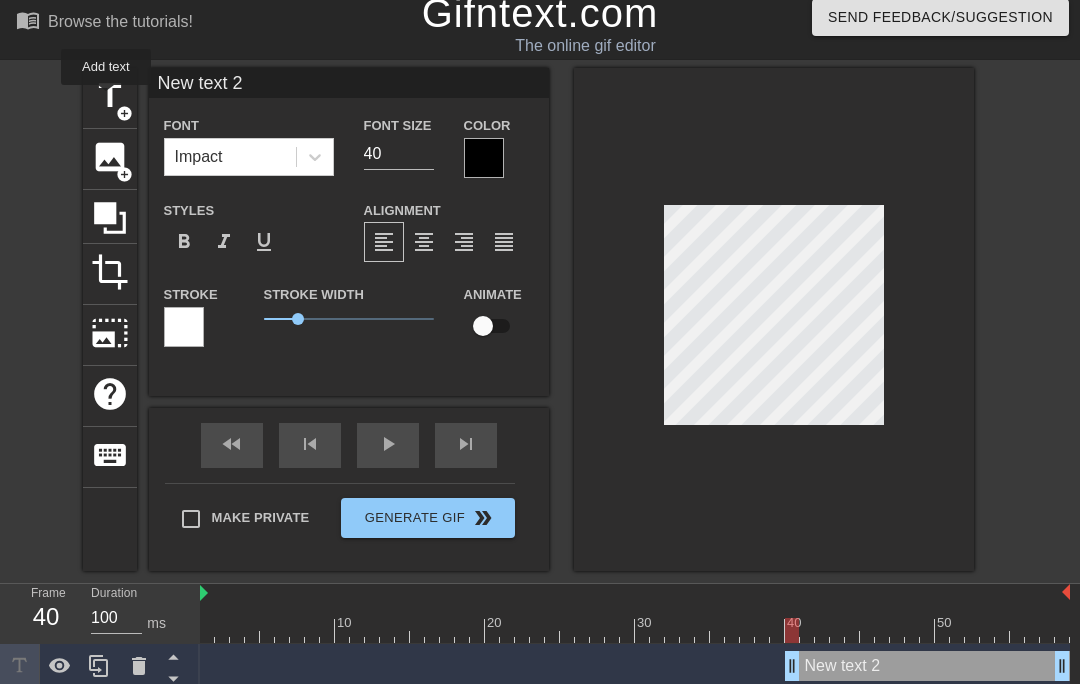 click on "New text 2" at bounding box center (349, 83) 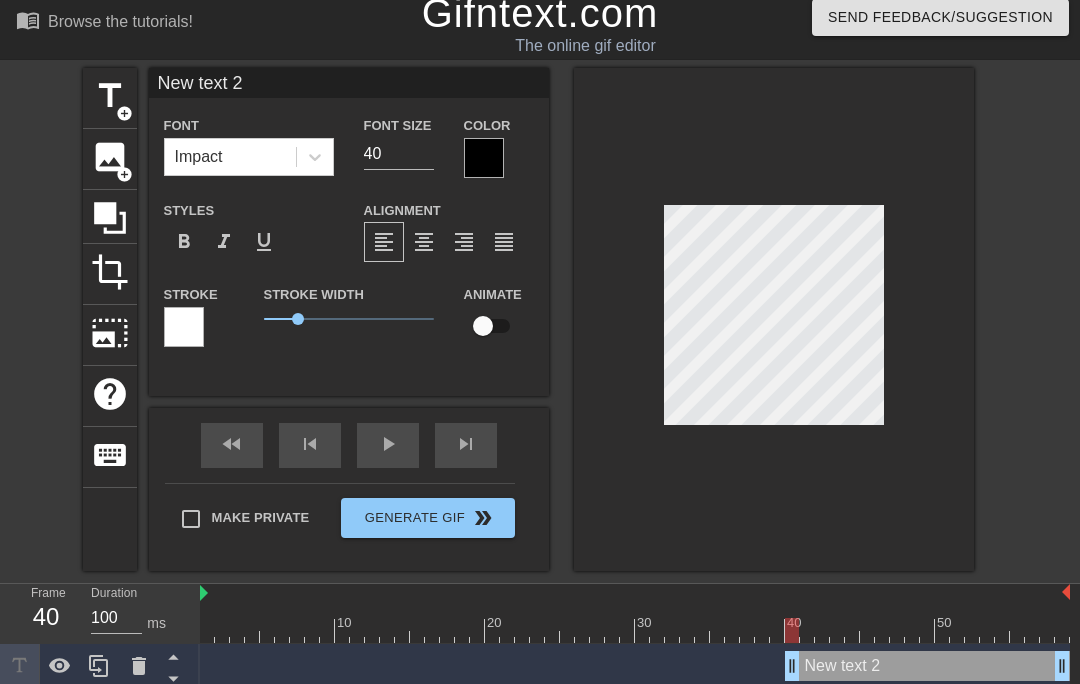 scroll, scrollTop: 10, scrollLeft: 0, axis: vertical 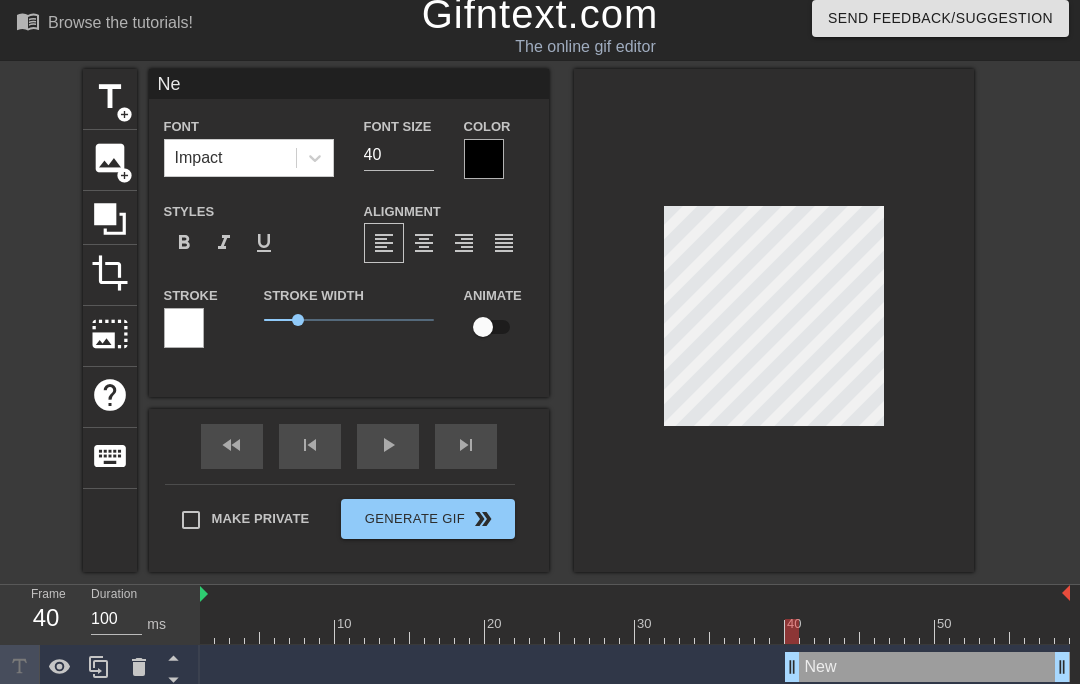 type on "N" 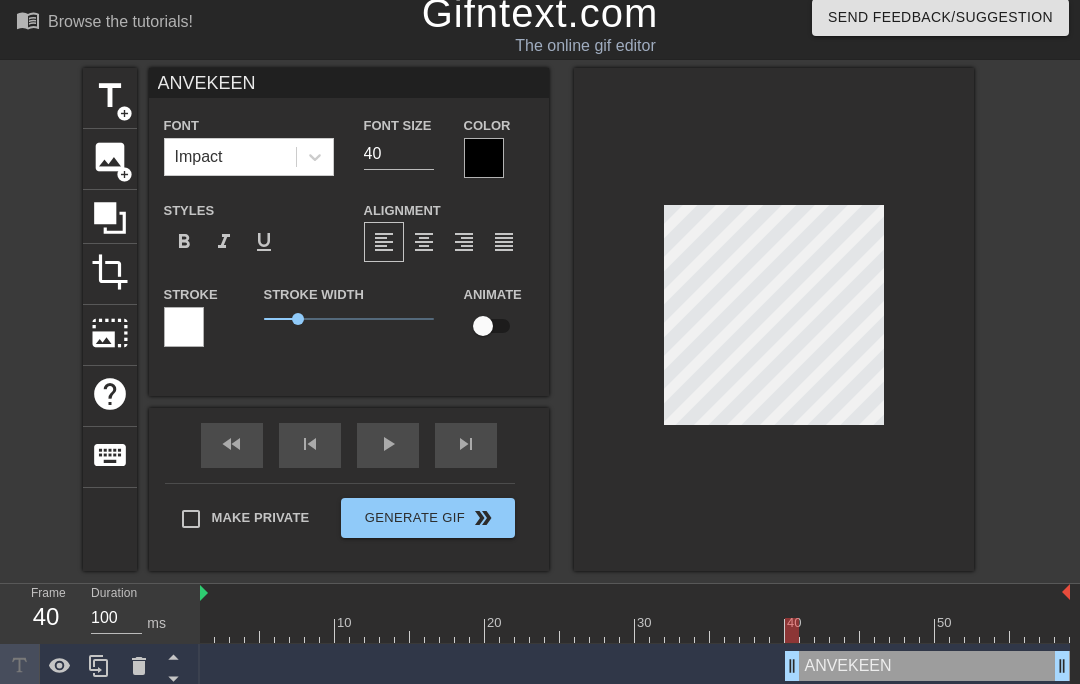 type on "ANVEKEEN" 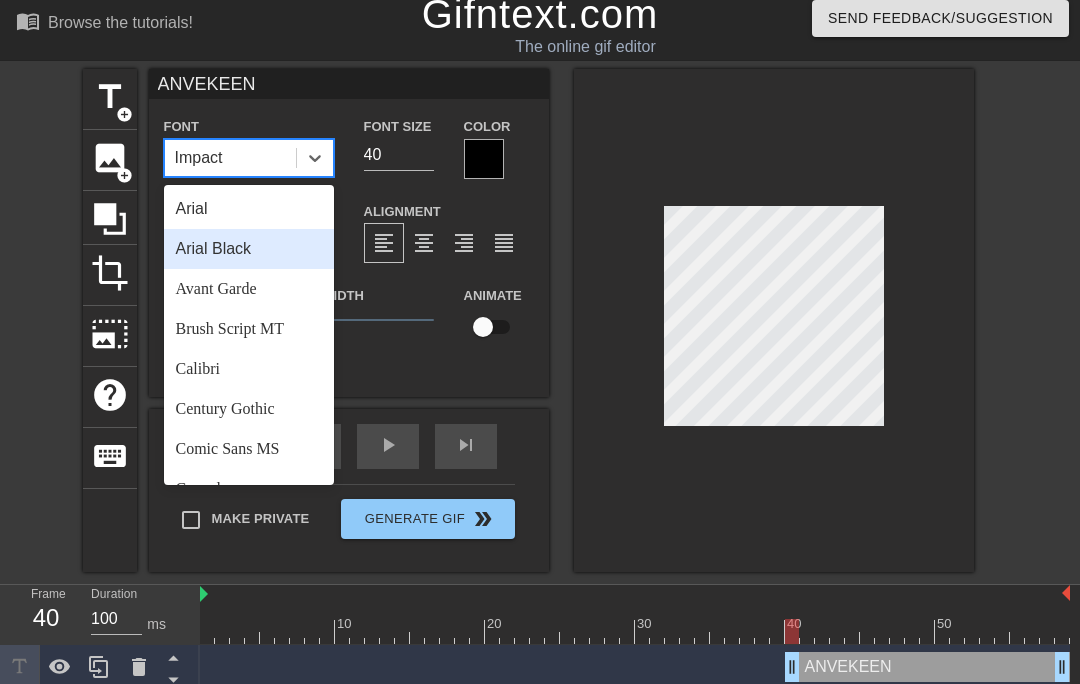 click on "Arial Black" at bounding box center [249, 249] 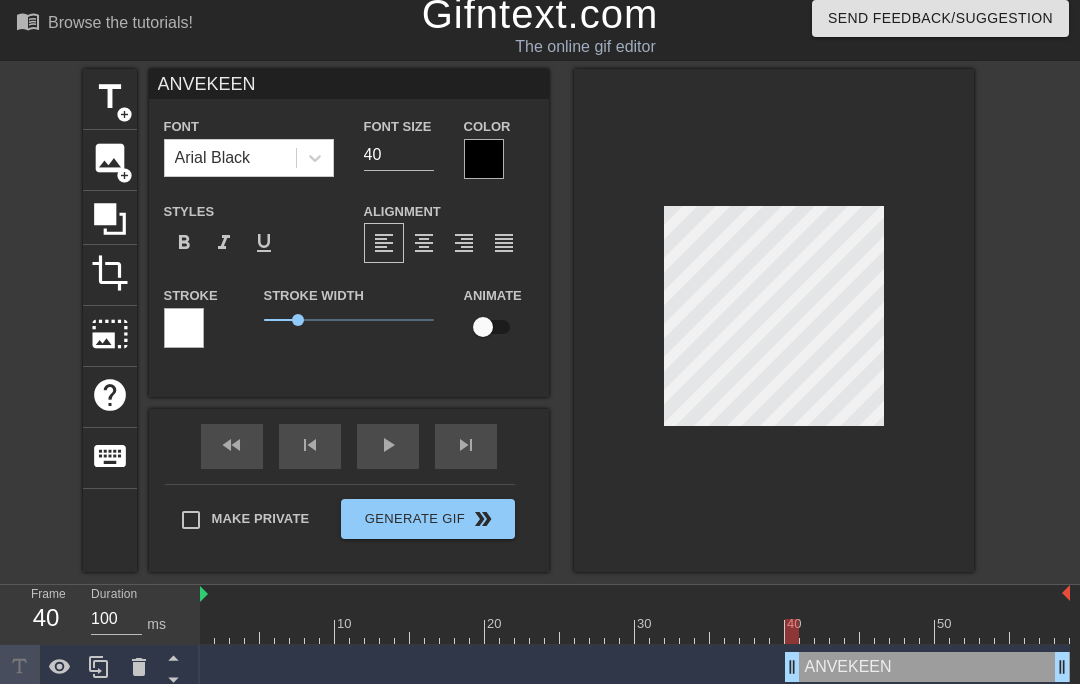 scroll, scrollTop: 11, scrollLeft: 0, axis: vertical 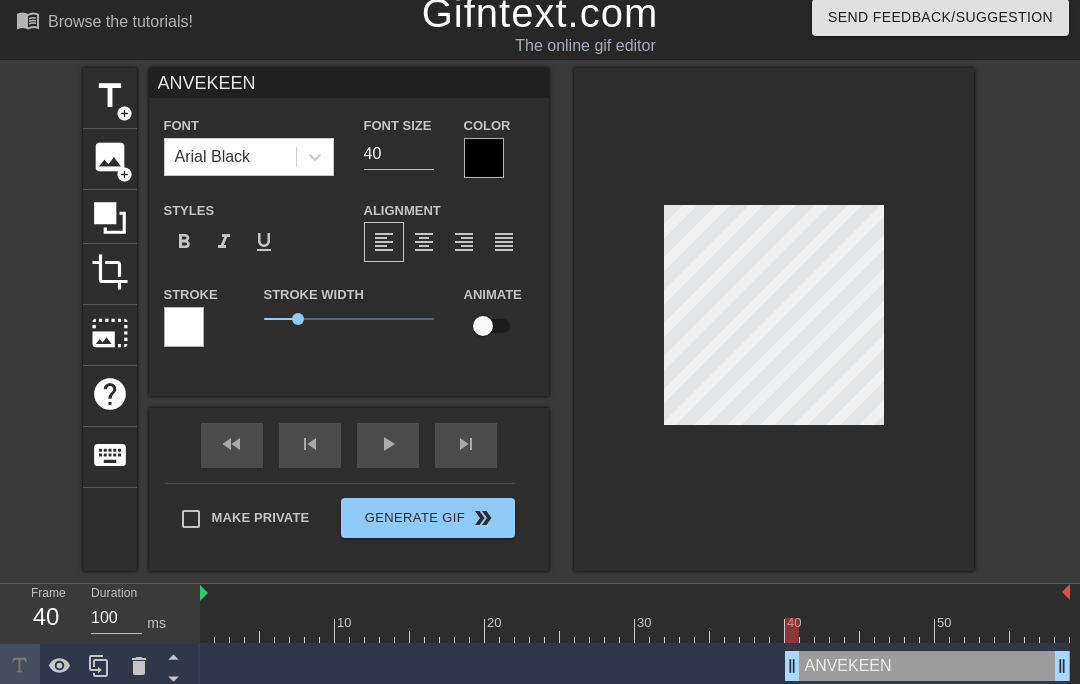 click at bounding box center [484, 158] 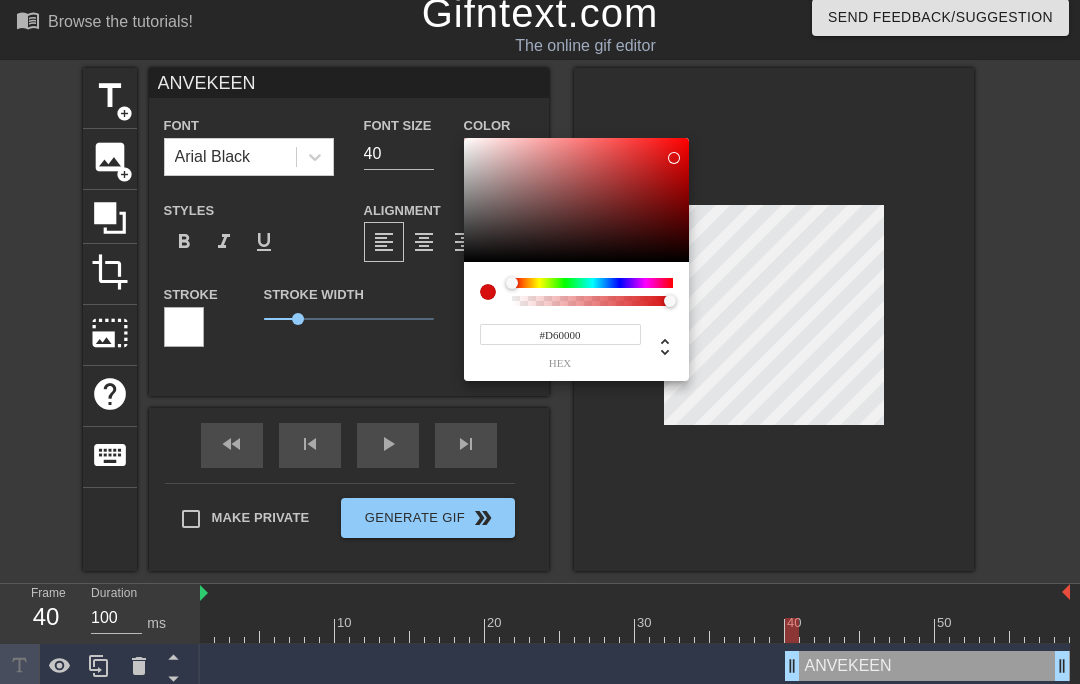 type on "#D20000" 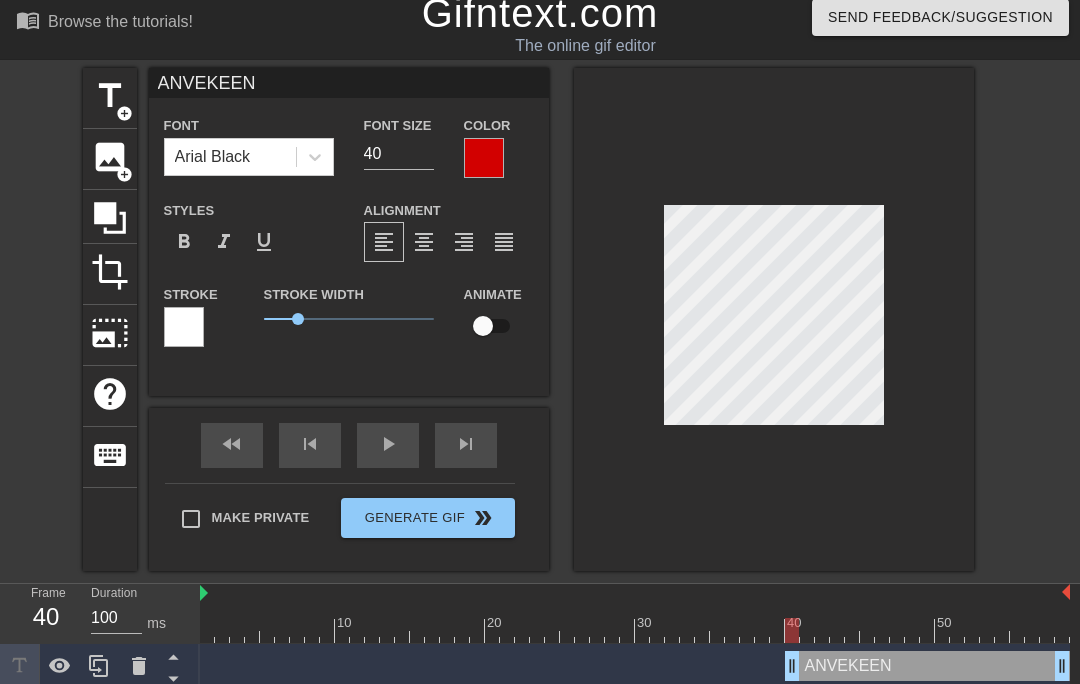click on "title add_circle image add_circle crop photo_size_select_large help keyboard ANVEKEEN Font Arial Black Font Size 40 Color Styles format_bold format_italic format_underline Alignment format_align_left format_align_center format_align_right format_align_justify Stroke Stroke Width 1 Animate fast_rewind skip_previous play_arrow skip_next Make Private Generate Gif double_arrow" at bounding box center [540, 319] 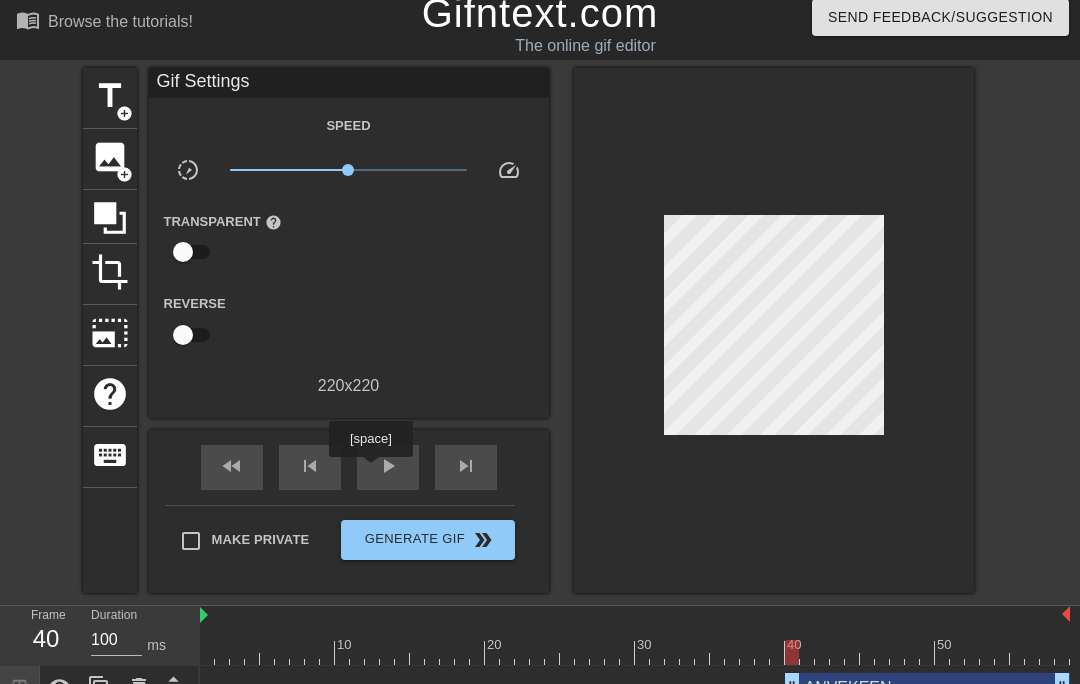 click on "play_arrow" at bounding box center [388, 467] 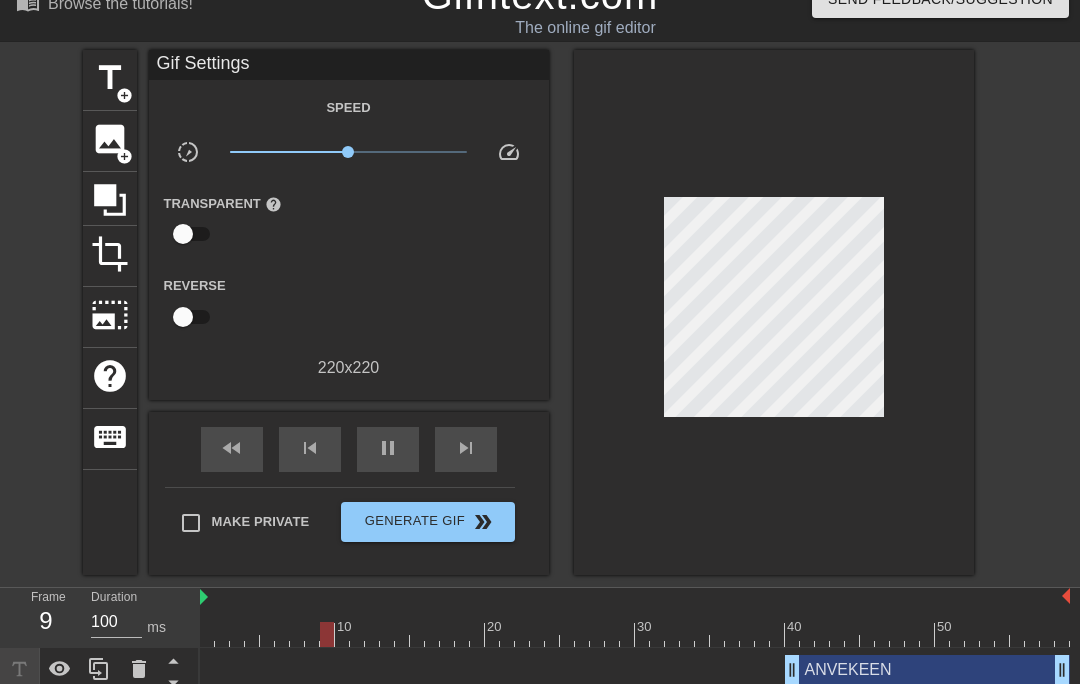 scroll, scrollTop: 44, scrollLeft: 0, axis: vertical 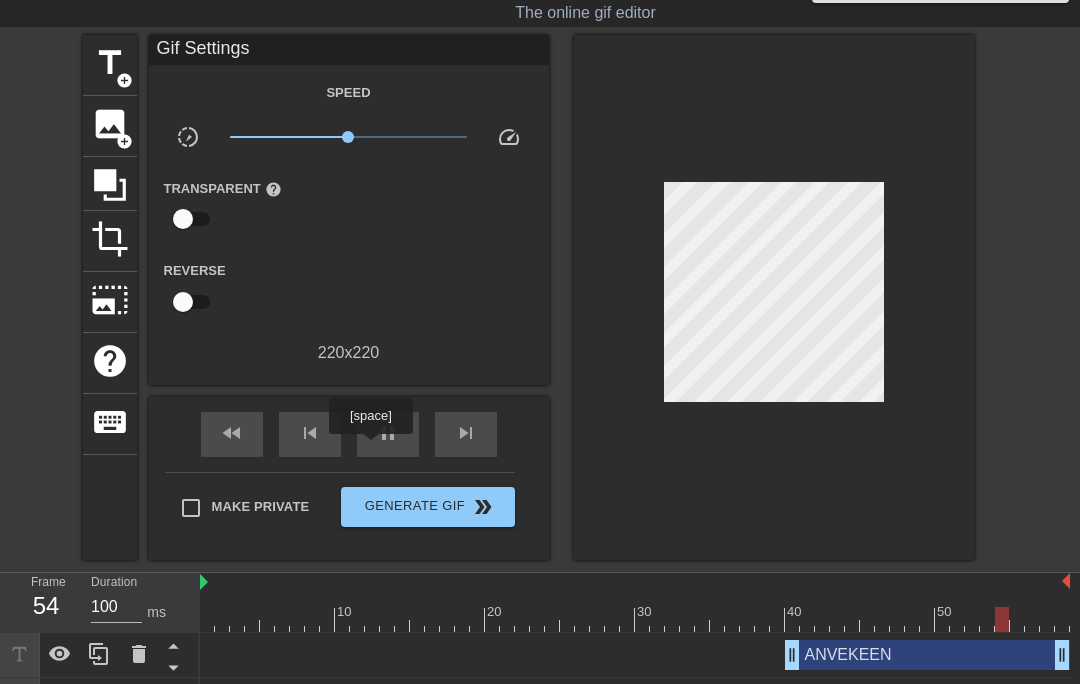 click on "pause" at bounding box center [388, 434] 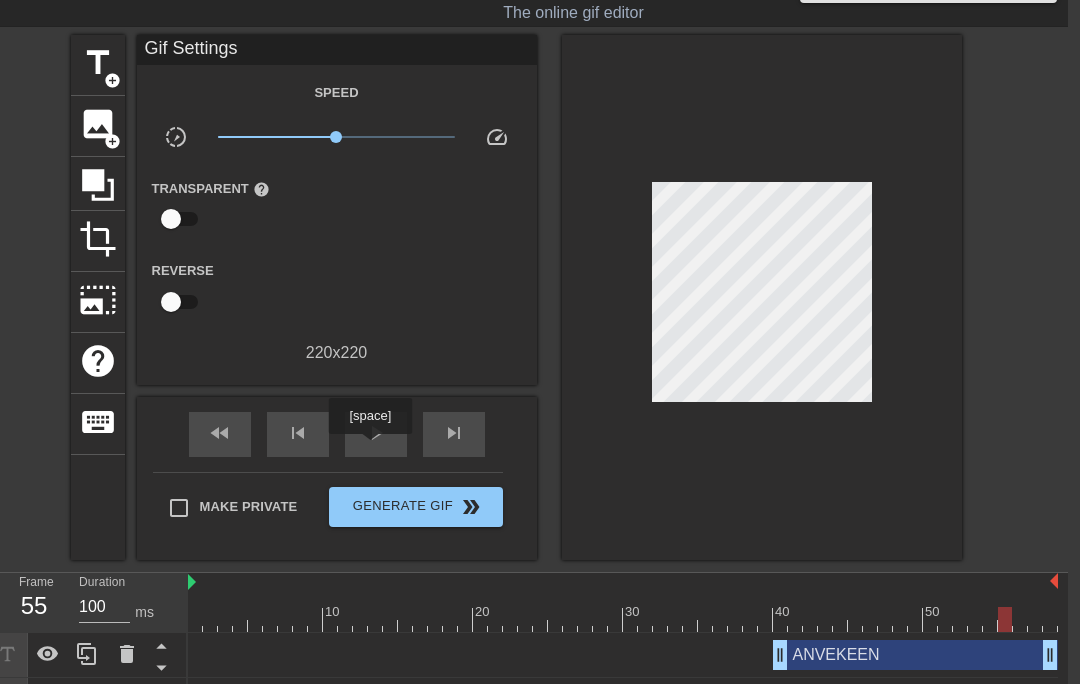 scroll, scrollTop: 44, scrollLeft: 12, axis: both 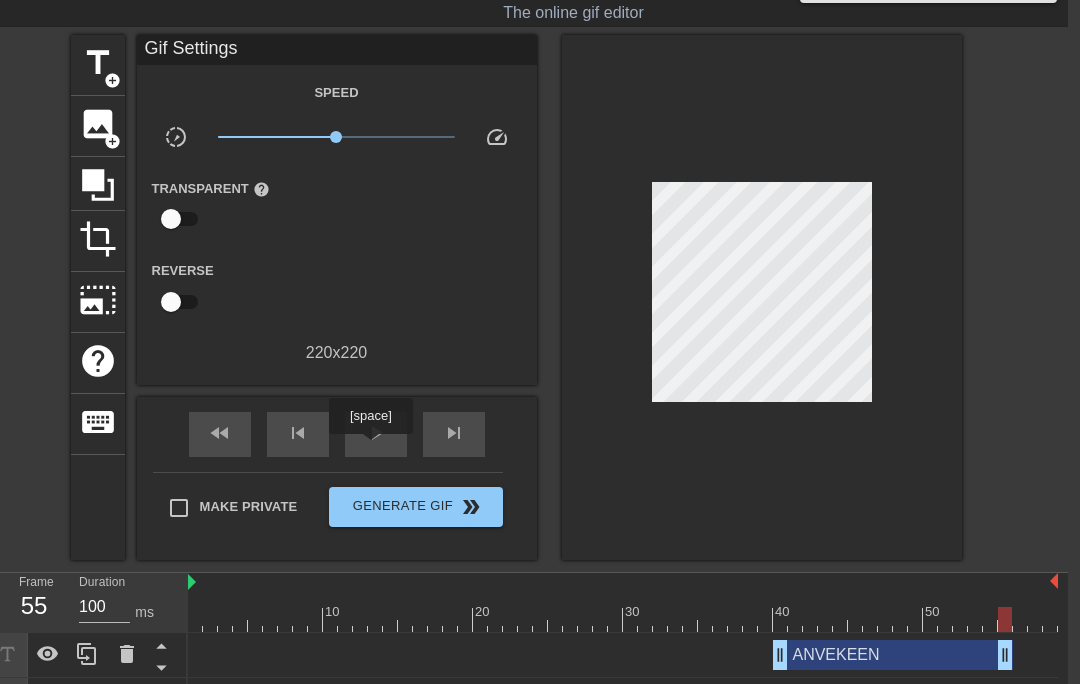 click on "BIRTHDAY drag_handle drag_handle" at bounding box center (623, 700) 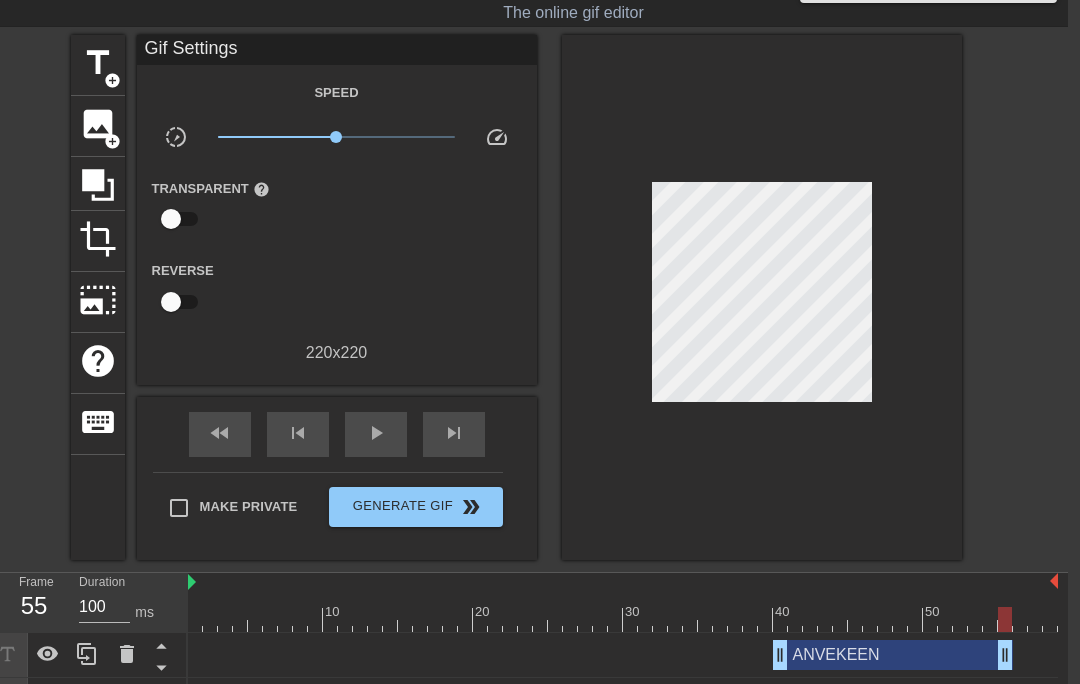 click on "HAPPY drag_handle drag_handle" at bounding box center [623, 745] 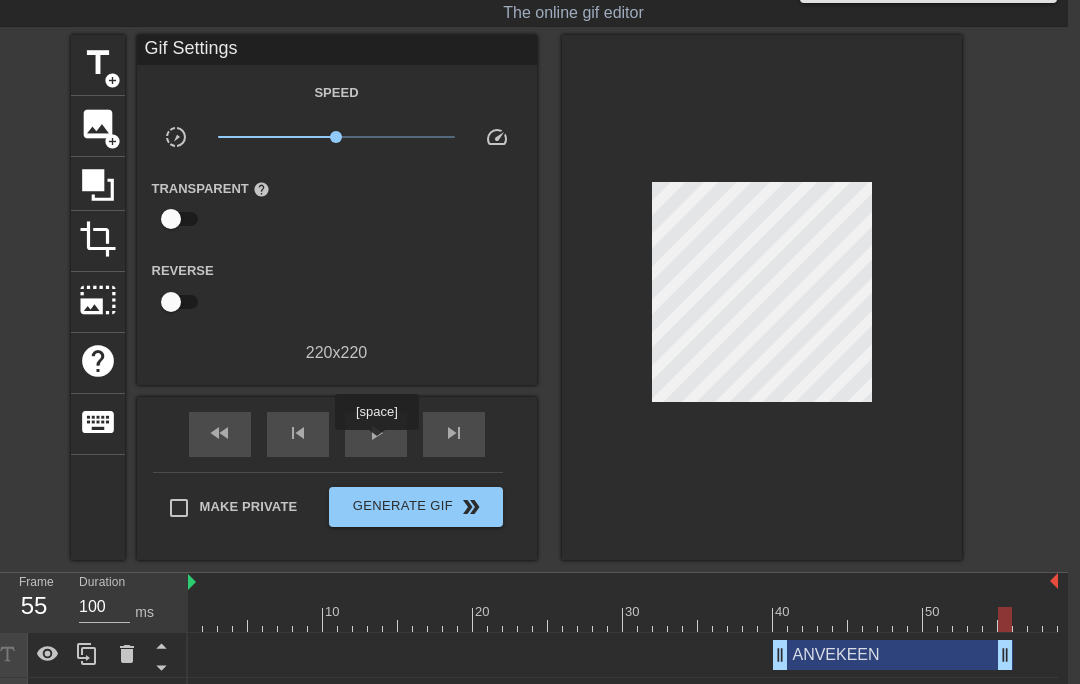 click on "play_arrow" at bounding box center [376, 433] 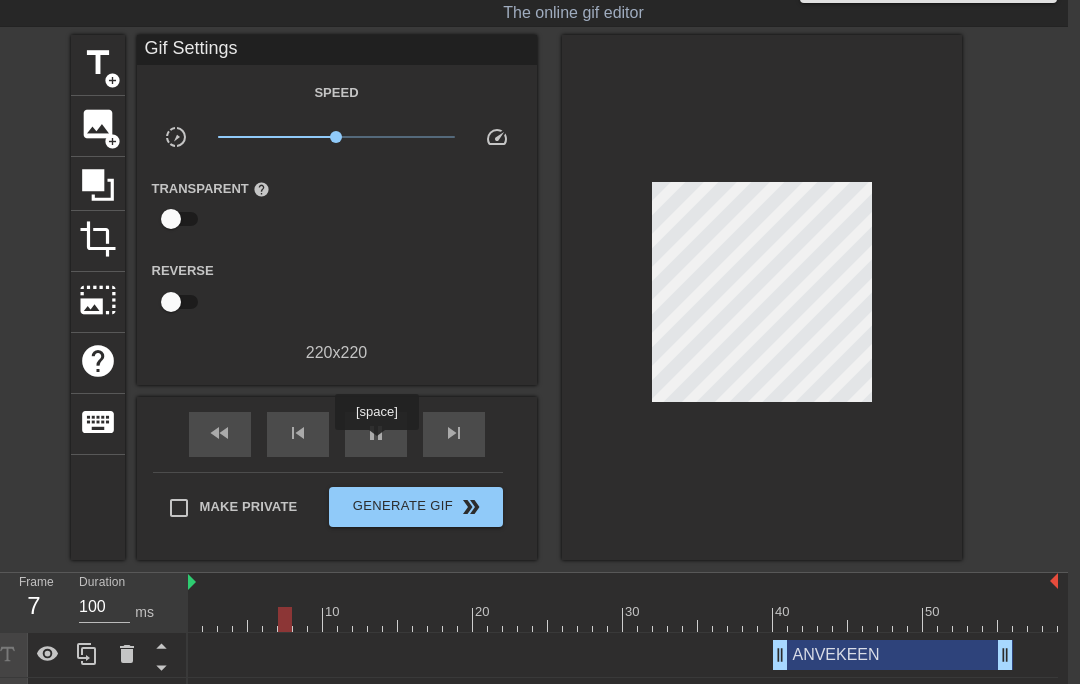 click on "pause" at bounding box center [376, 434] 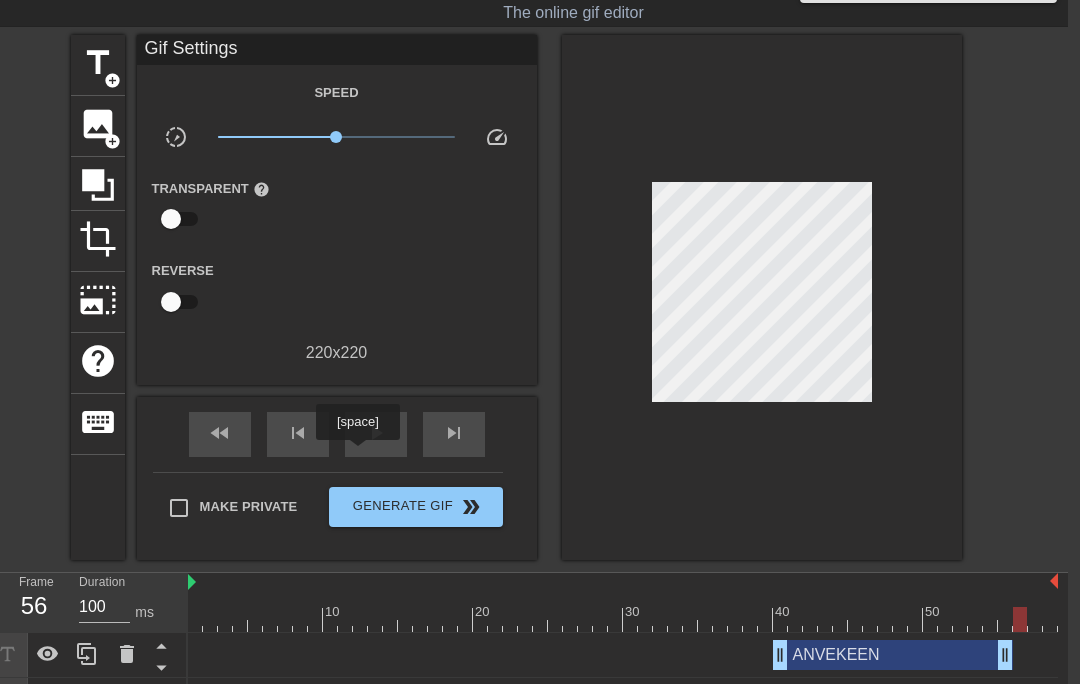 click on "HAPPY drag_handle drag_handle" at bounding box center [735, 745] 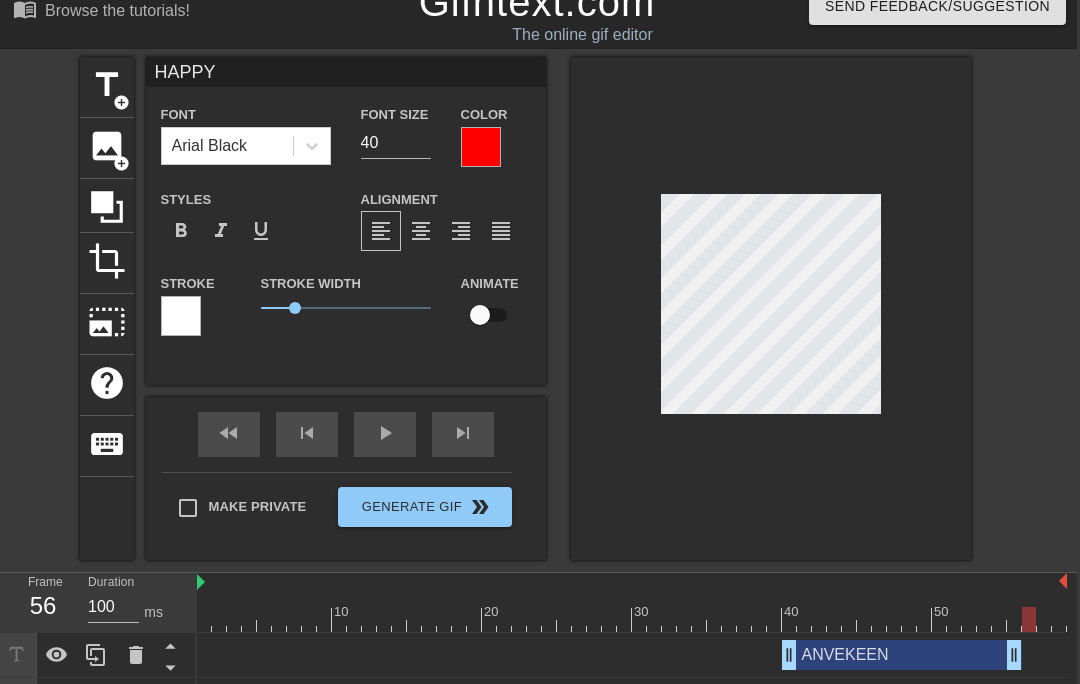 scroll, scrollTop: 22, scrollLeft: 0, axis: vertical 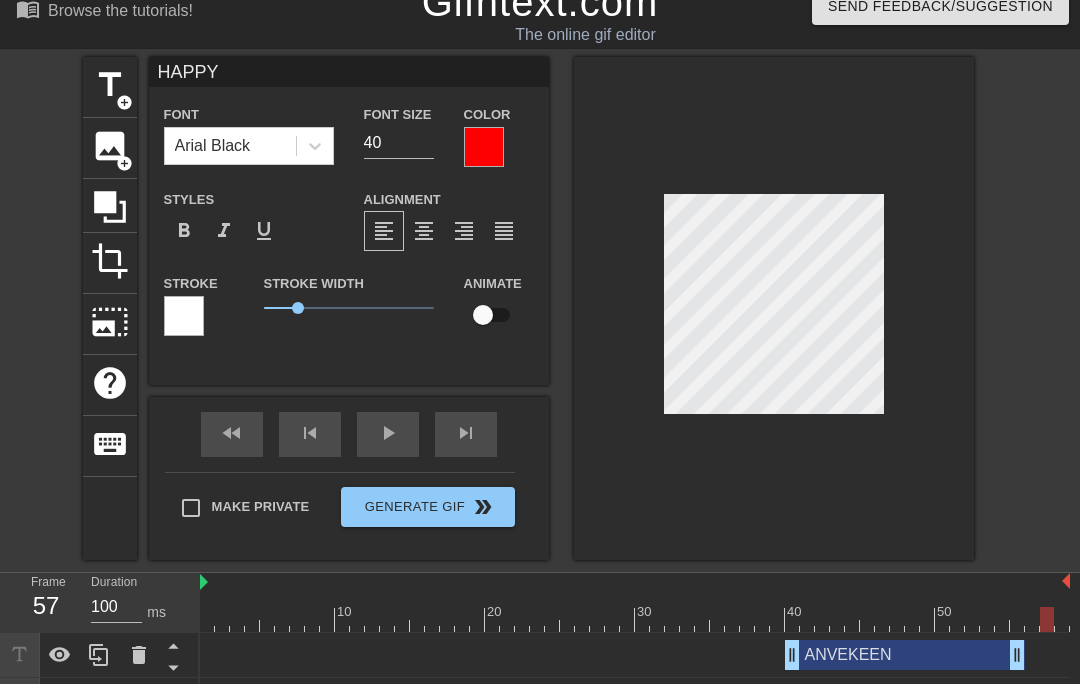 click on "BIRTHDAY drag_handle drag_handle" at bounding box center (845, 700) 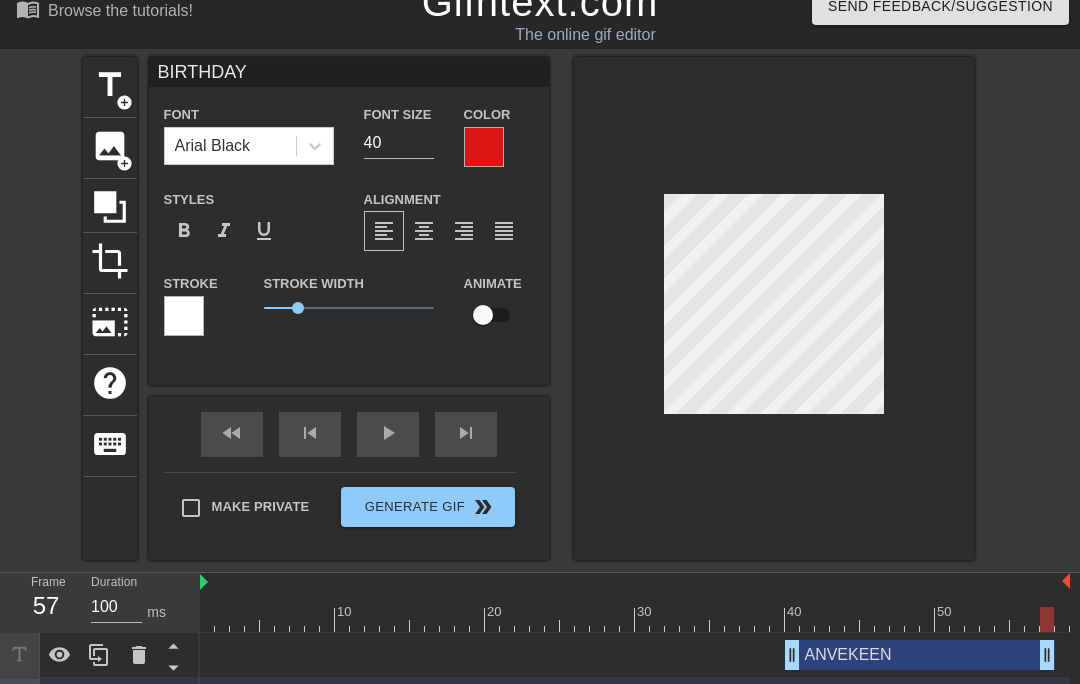 click on "ANVEKEEN drag_handle drag_handle" at bounding box center [920, 655] 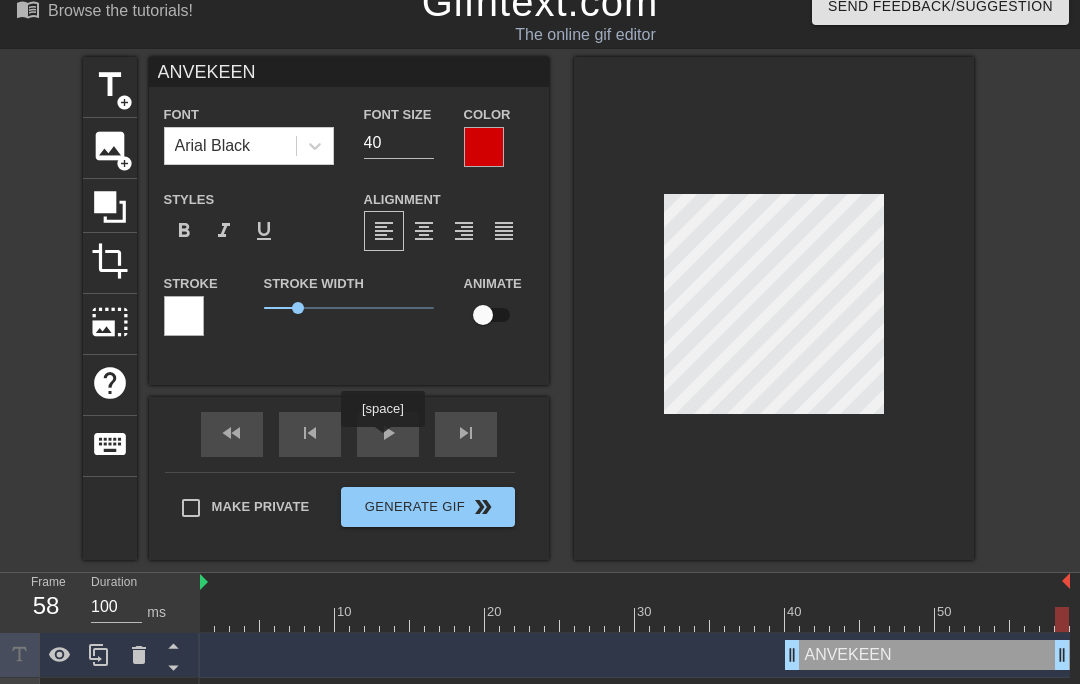 click on "play_arrow" at bounding box center (388, 434) 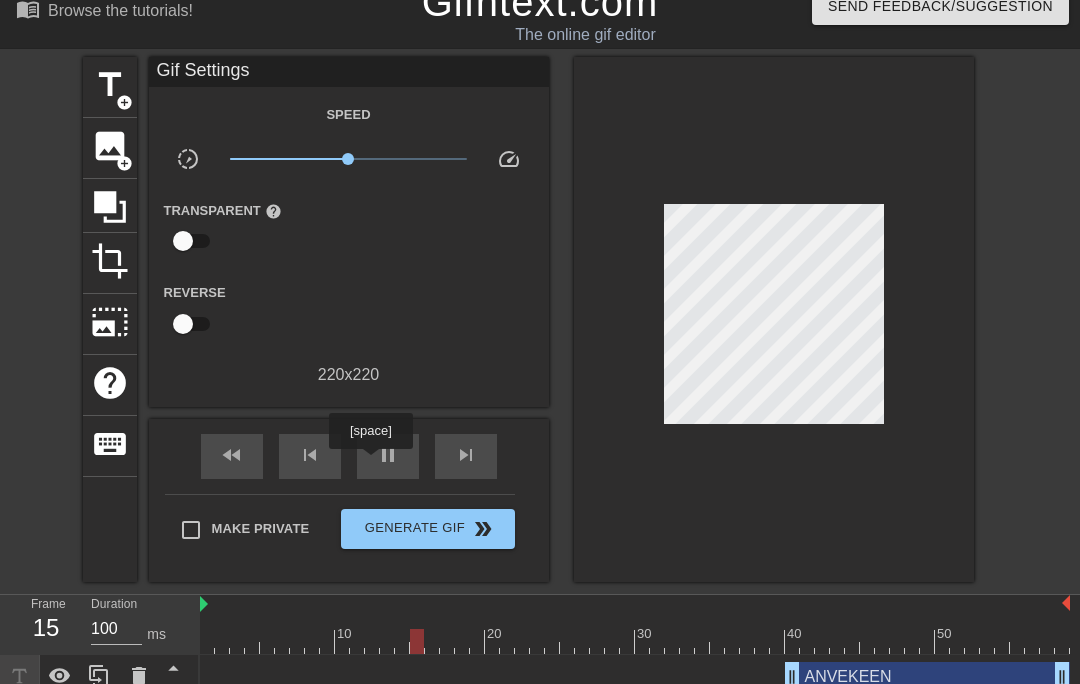 click on "pause" at bounding box center [388, 456] 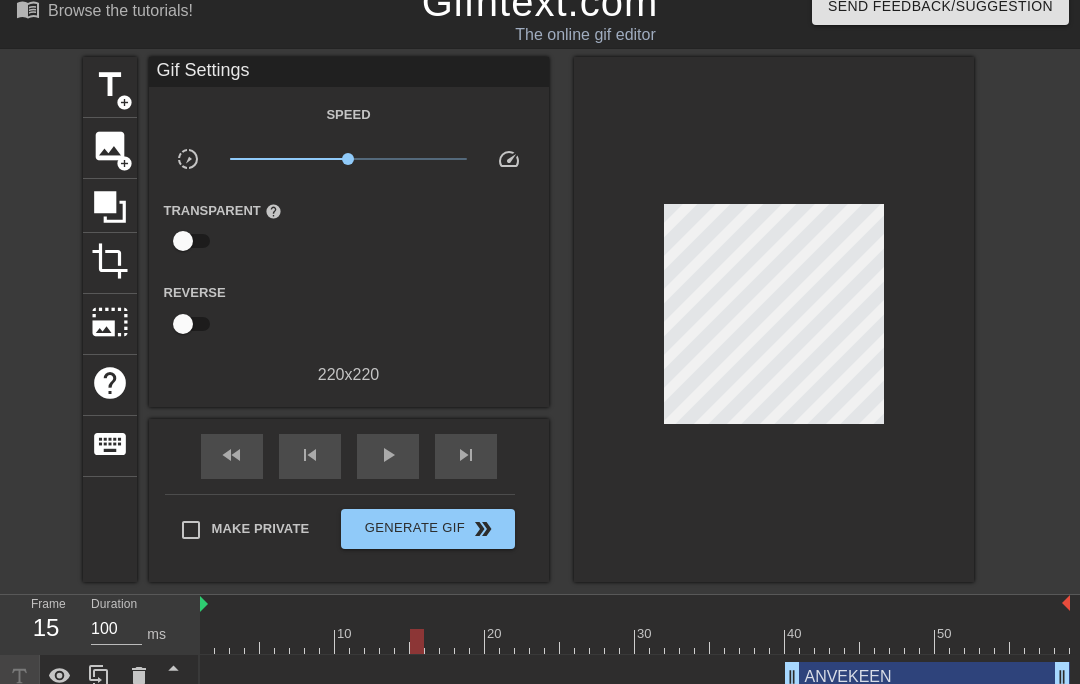 scroll, scrollTop: 44, scrollLeft: 0, axis: vertical 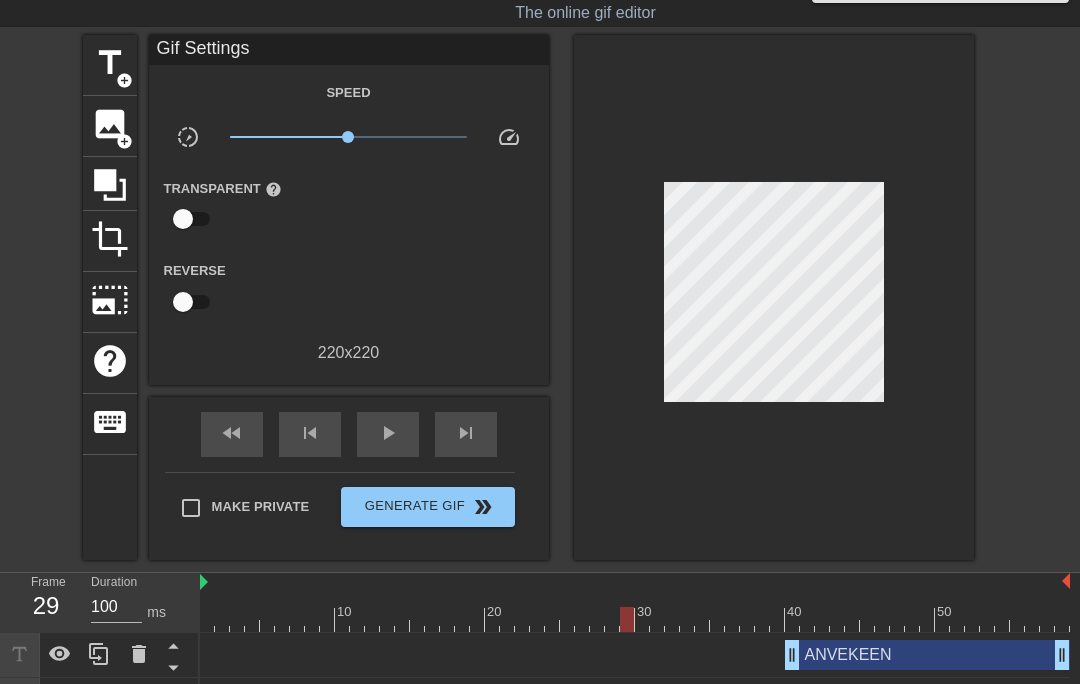click on "BIRTHDAY drag_handle drag_handle" at bounding box center (837, 700) 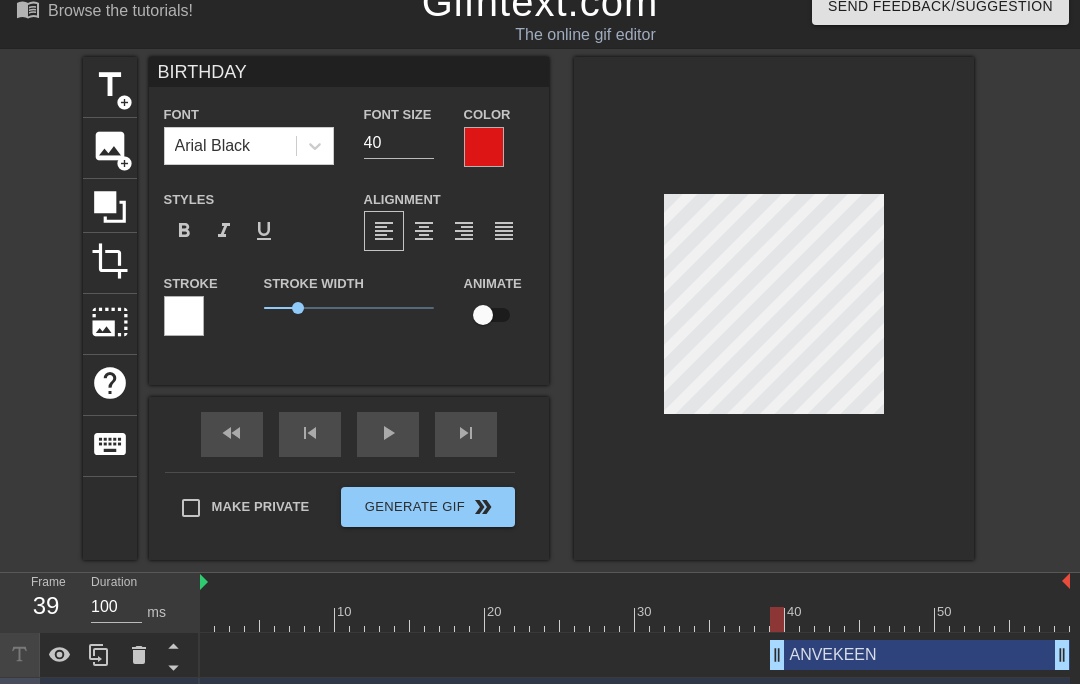 click on "ANVEKEEN drag_handle drag_handle" at bounding box center (920, 655) 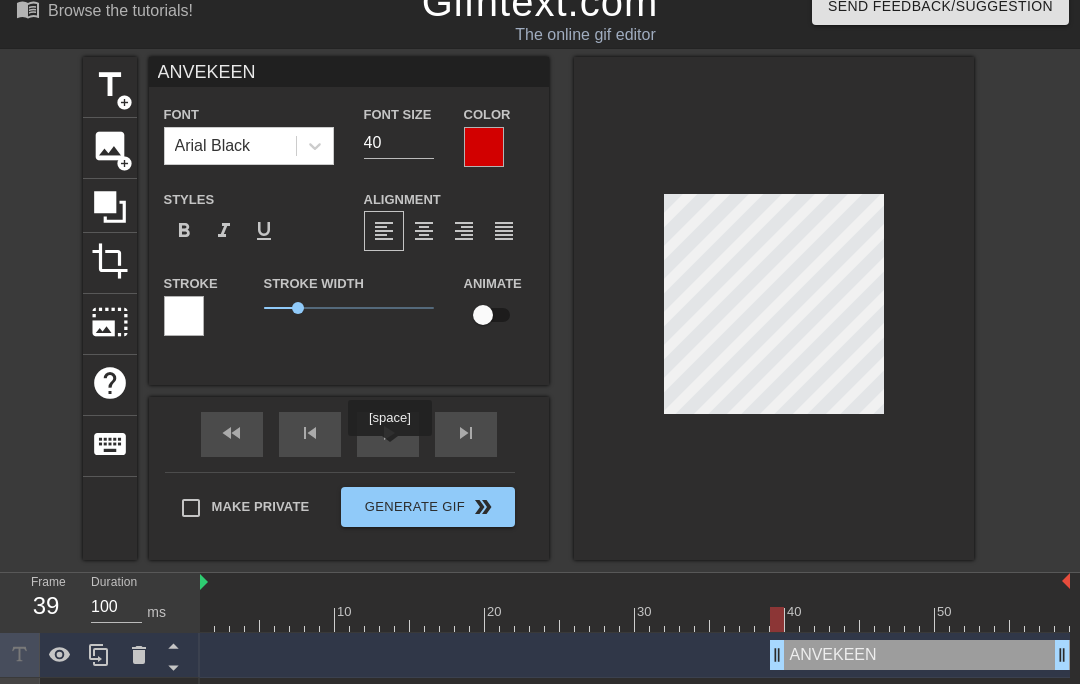 click on "play_arrow" at bounding box center (388, 434) 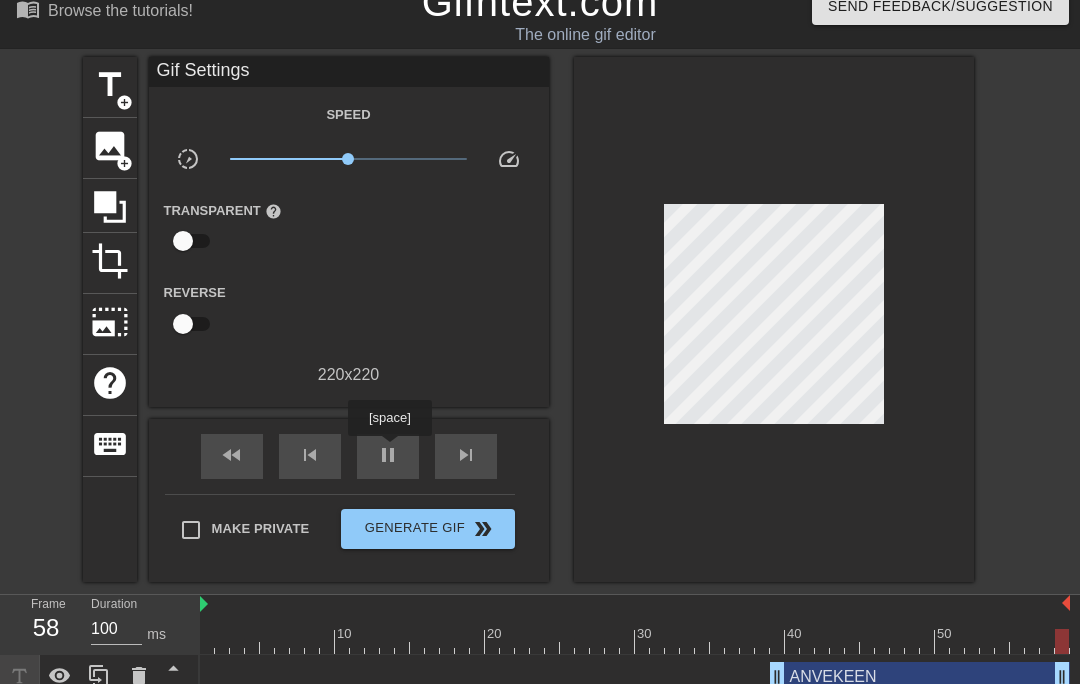 click on "pause" at bounding box center [388, 455] 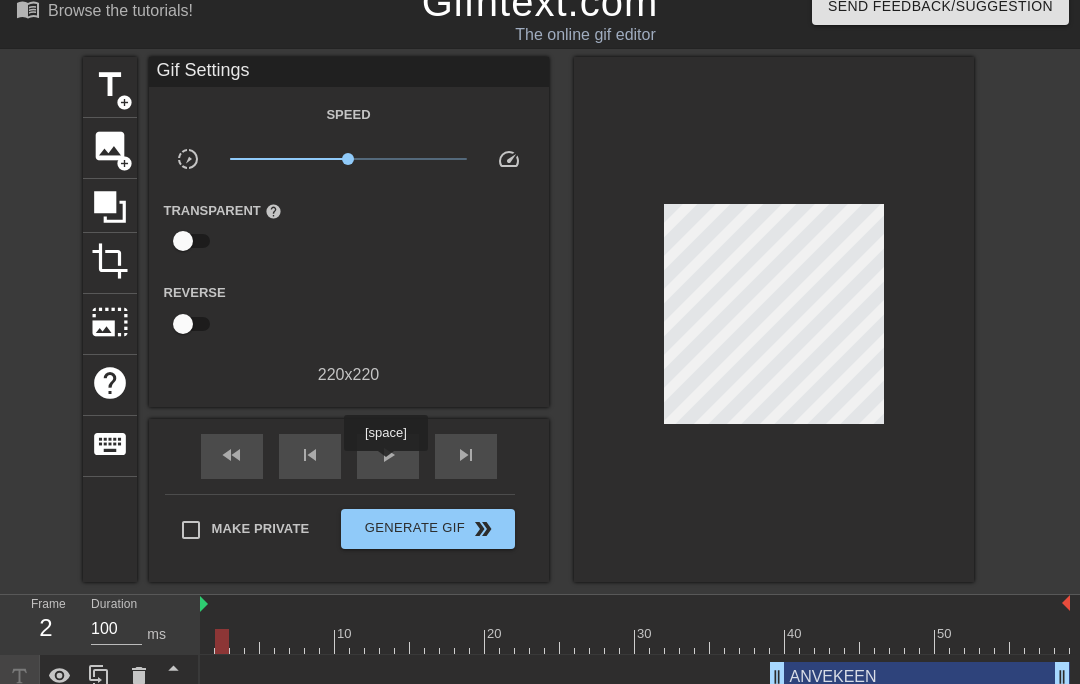 scroll, scrollTop: 44, scrollLeft: 0, axis: vertical 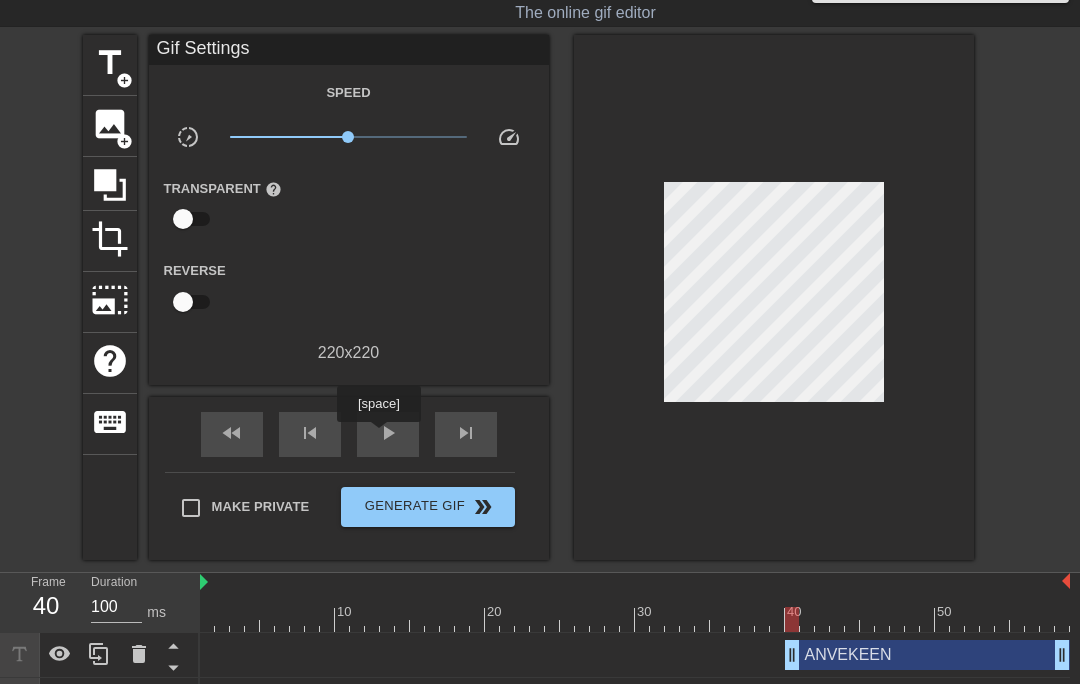 click on "play_arrow" at bounding box center [388, 433] 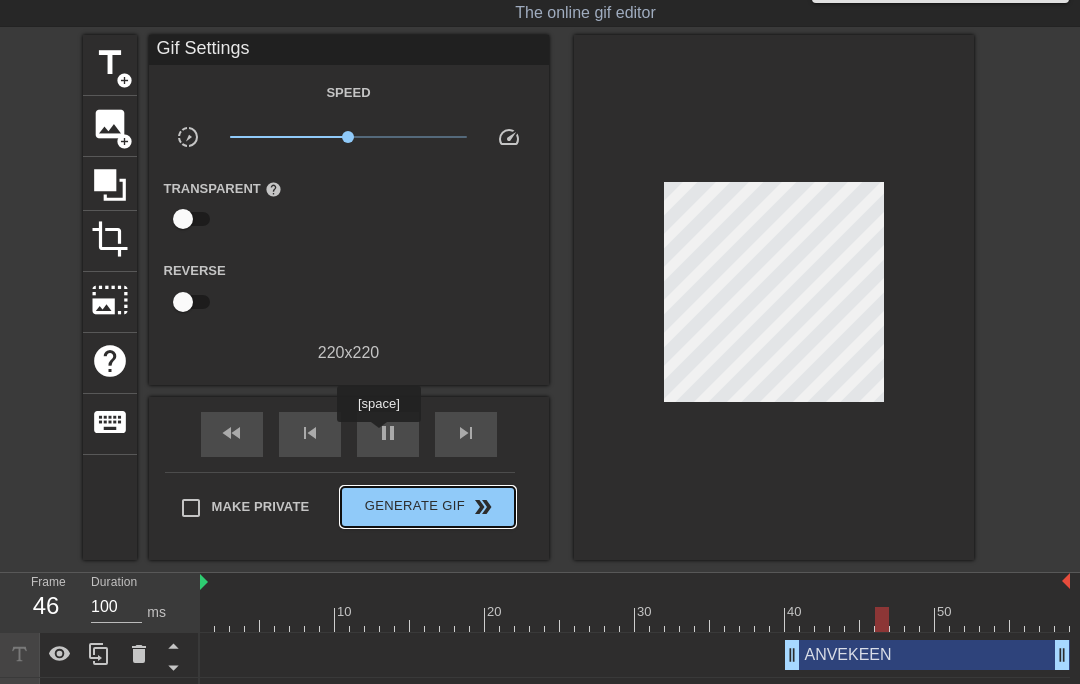 click on "Generate Gif double_arrow" at bounding box center (427, 507) 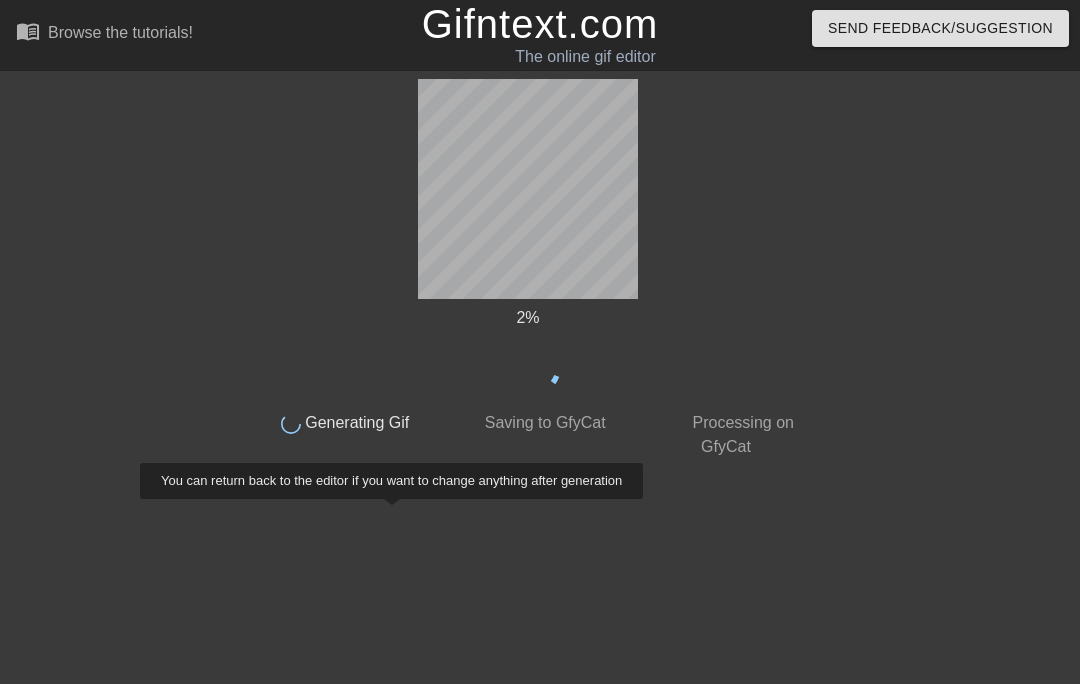 scroll, scrollTop: 0, scrollLeft: 0, axis: both 